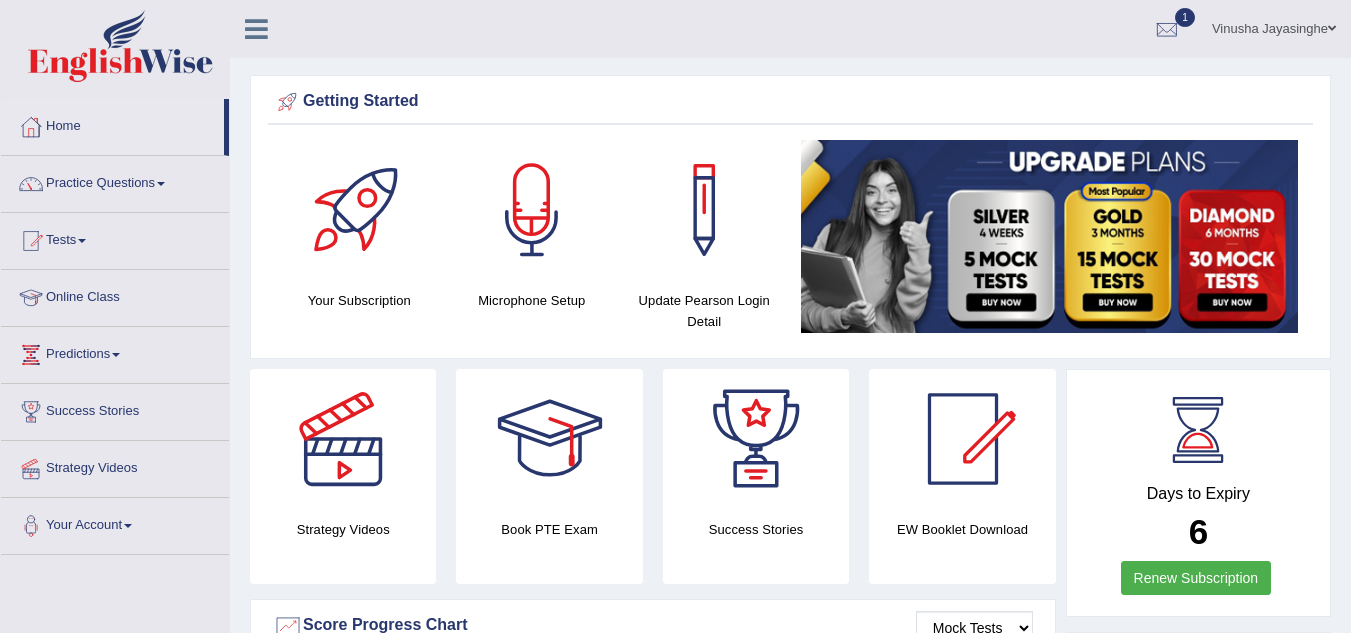 scroll, scrollTop: 0, scrollLeft: 0, axis: both 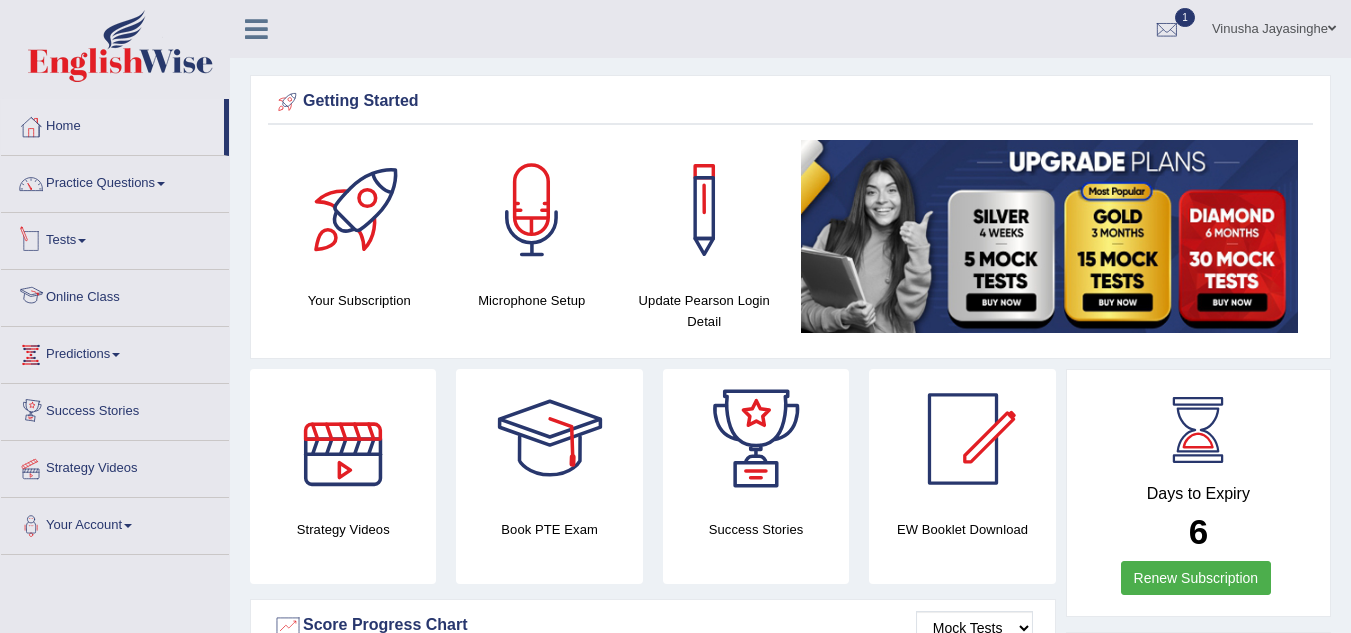 click on "Tests" at bounding box center (115, 238) 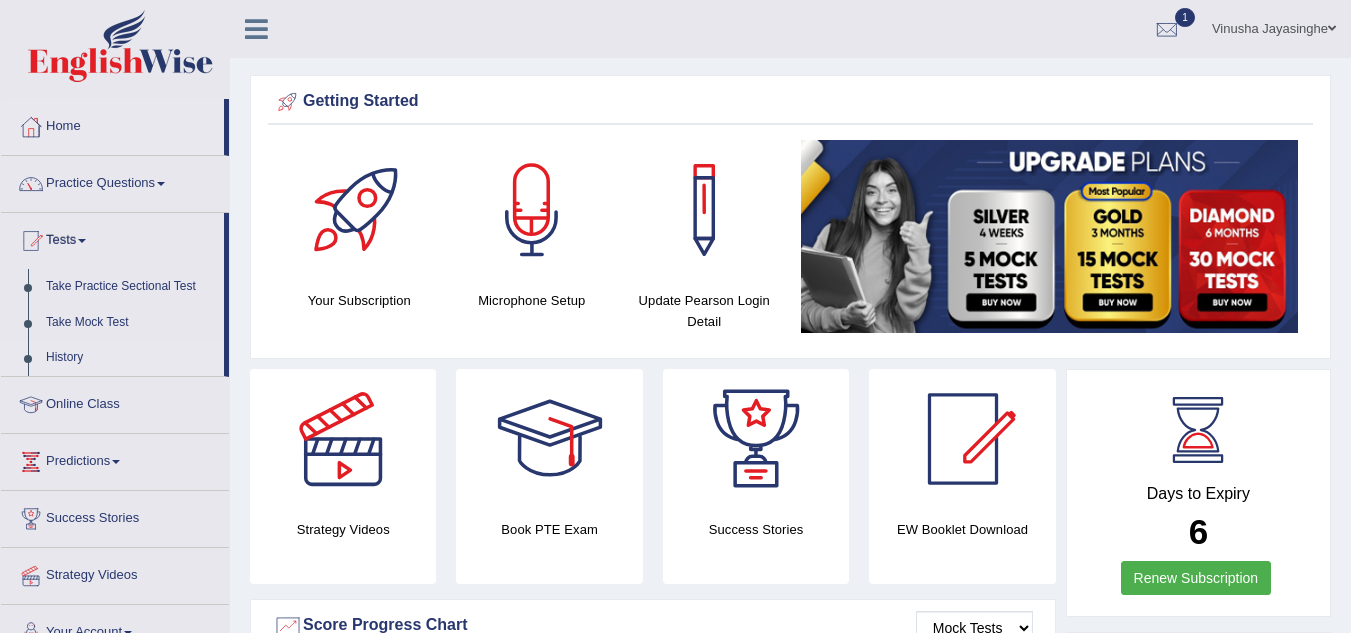 click on "History" at bounding box center [130, 358] 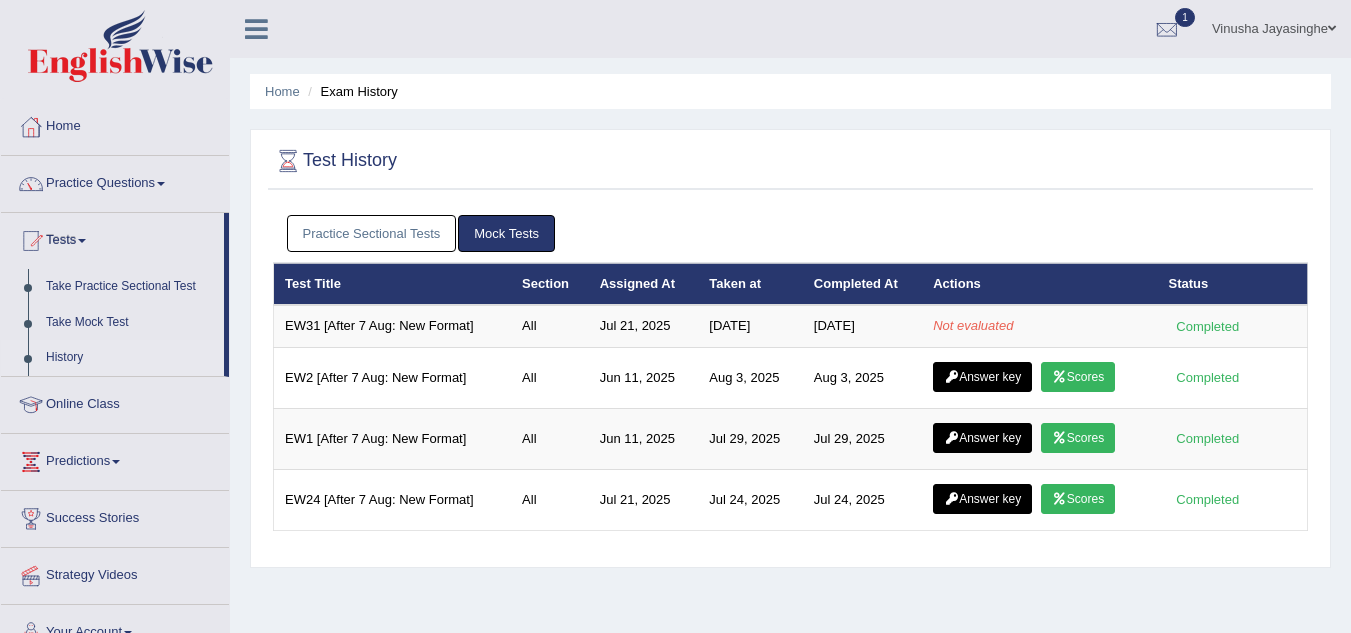 scroll, scrollTop: 0, scrollLeft: 0, axis: both 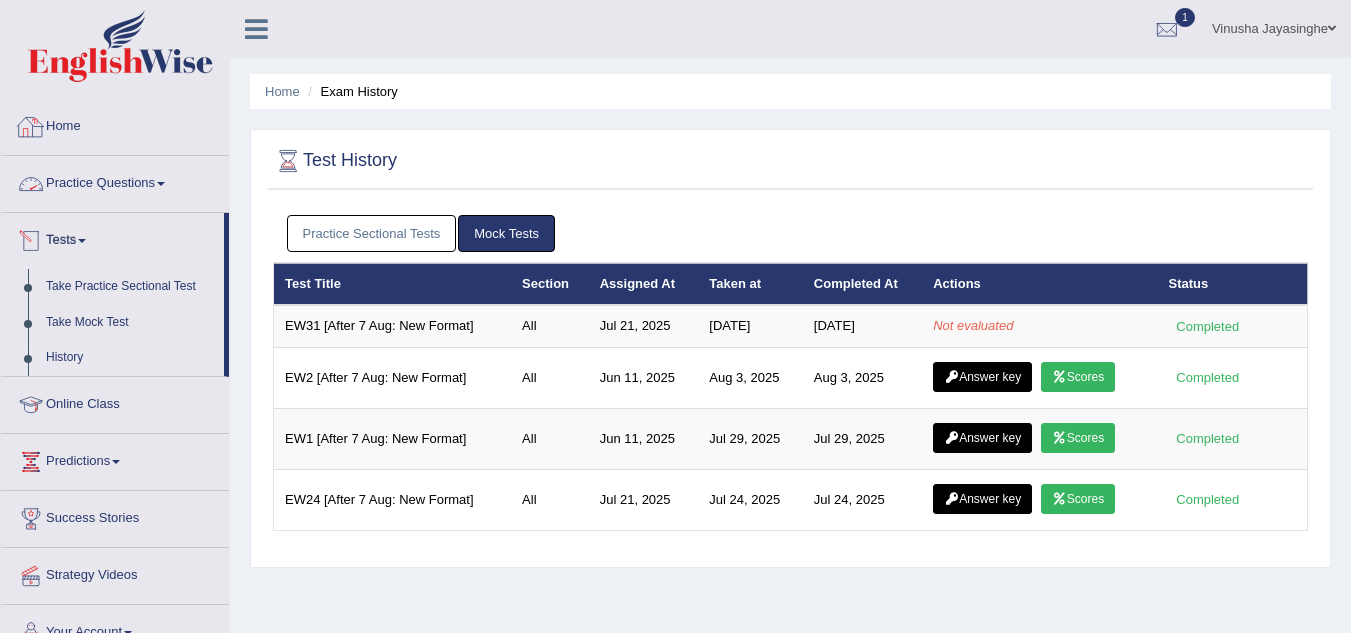 click on "Home" at bounding box center [115, 124] 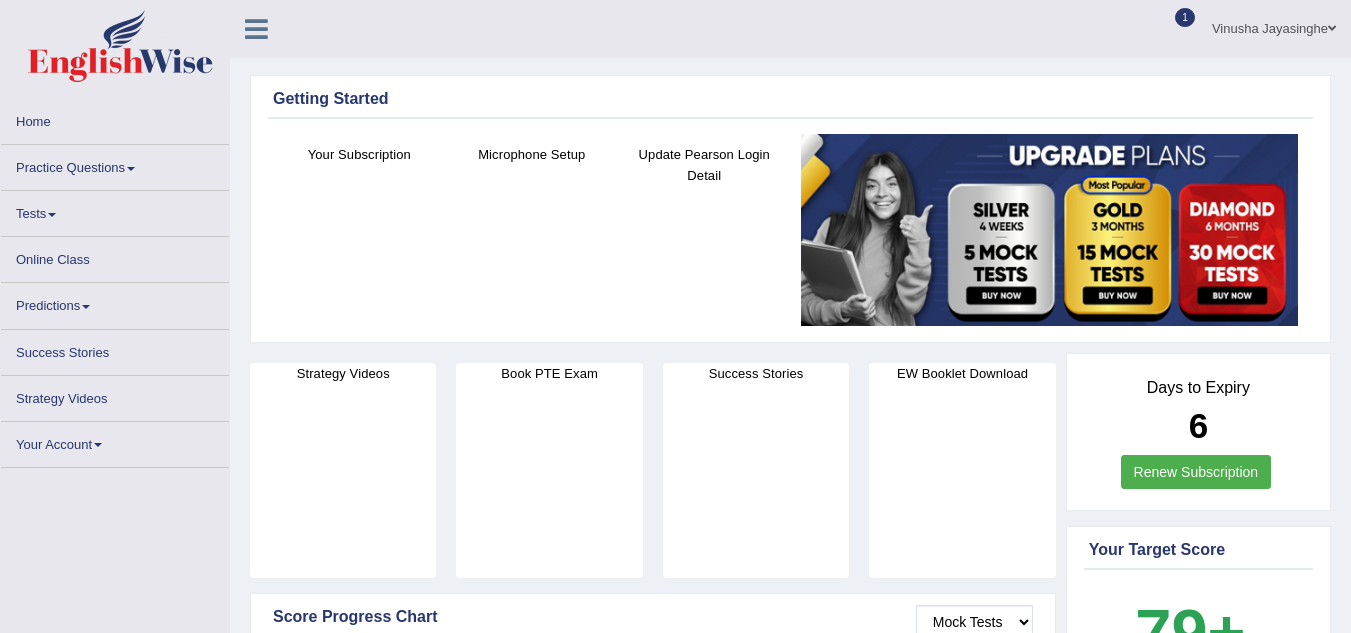 scroll, scrollTop: 0, scrollLeft: 0, axis: both 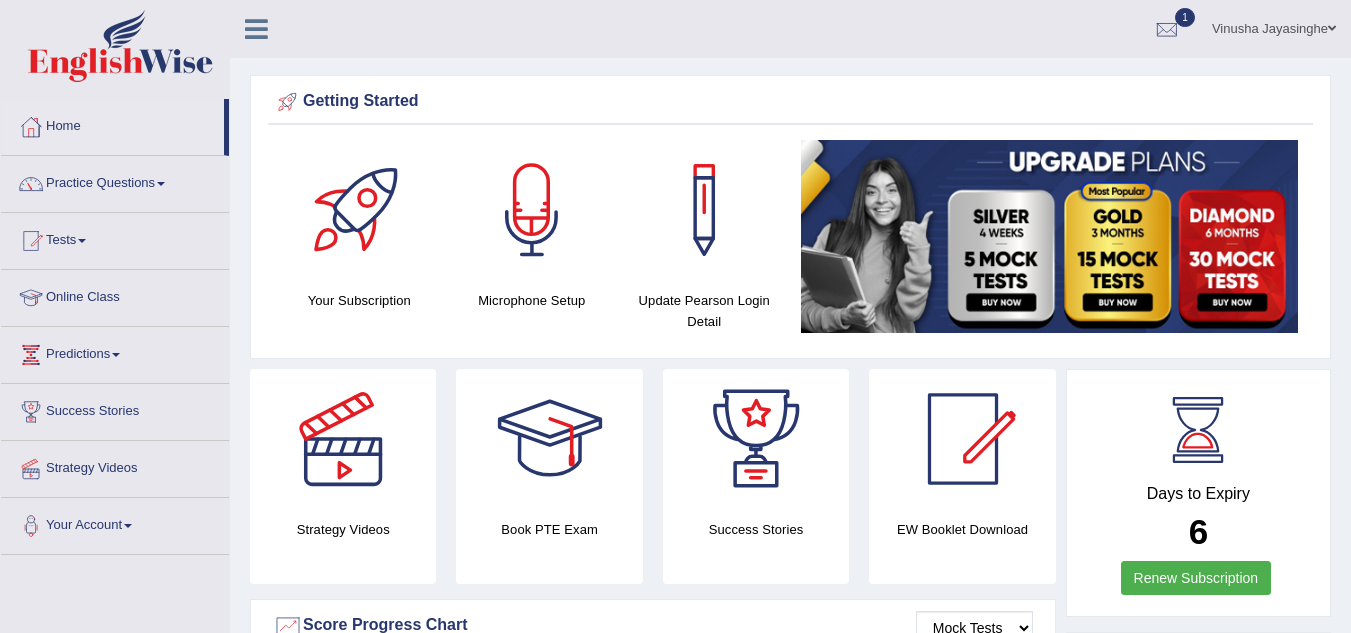 click on "Practice Questions" at bounding box center (115, 181) 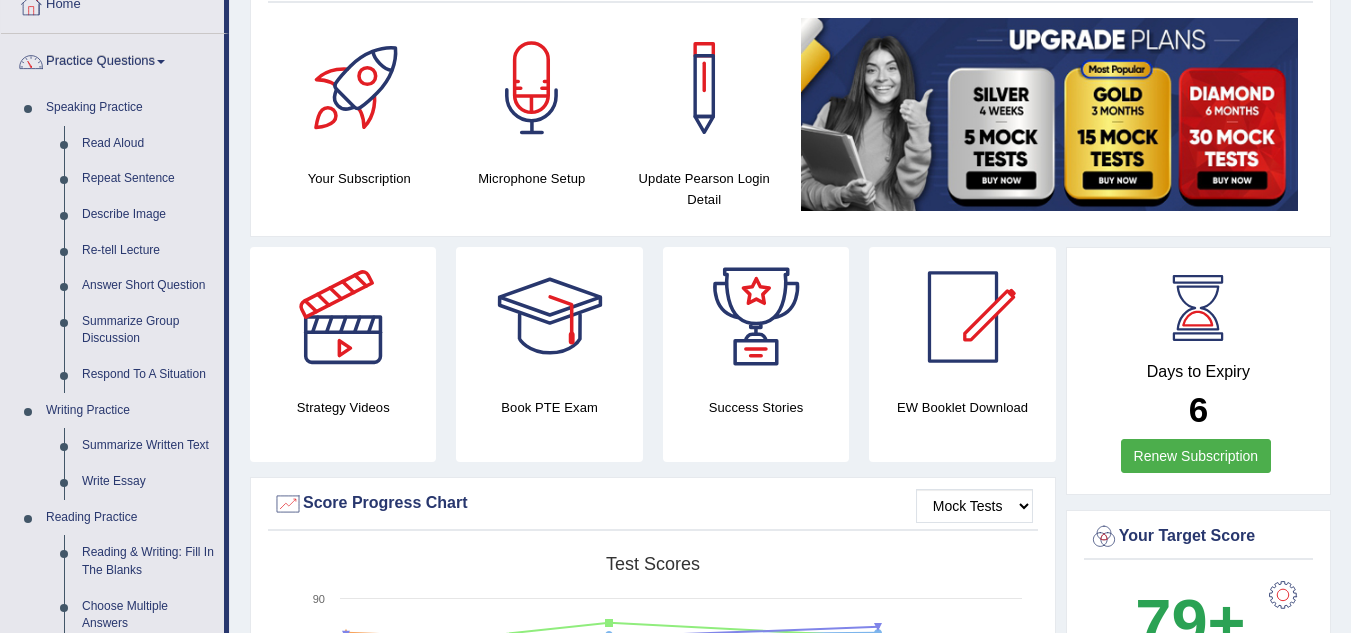 scroll, scrollTop: 0, scrollLeft: 0, axis: both 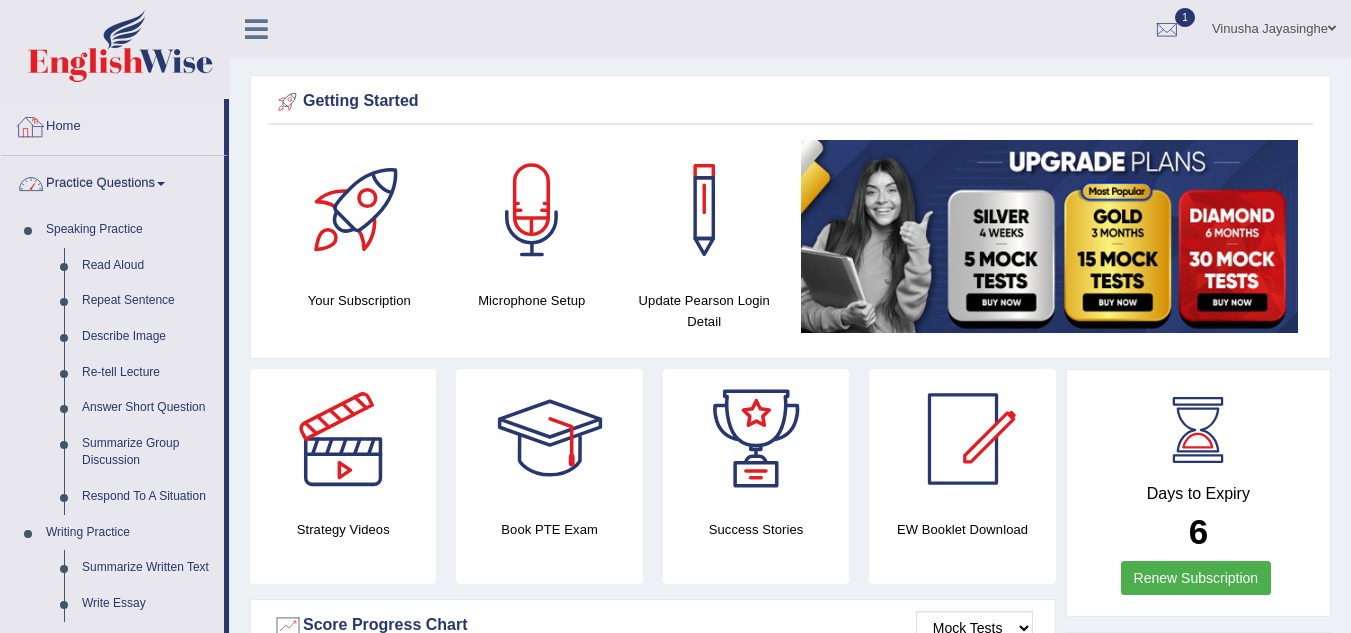 click on "Practice Questions" at bounding box center (112, 181) 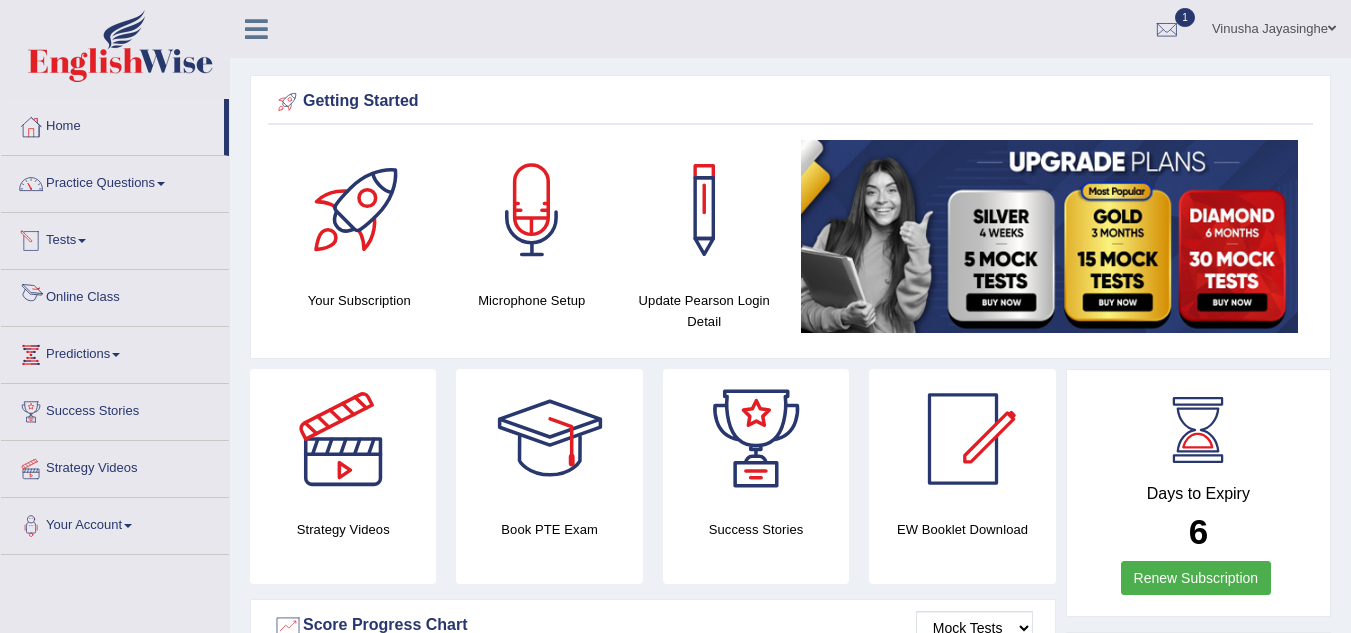 click on "Tests" at bounding box center (115, 238) 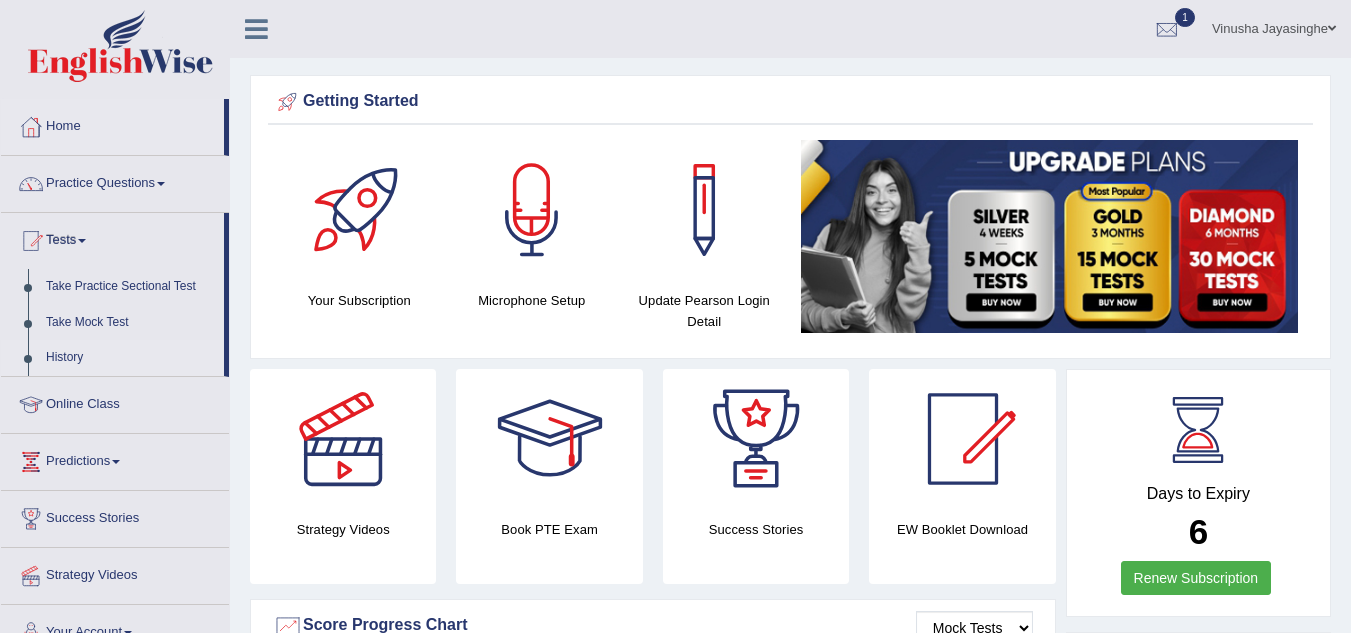 click on "History" at bounding box center [130, 358] 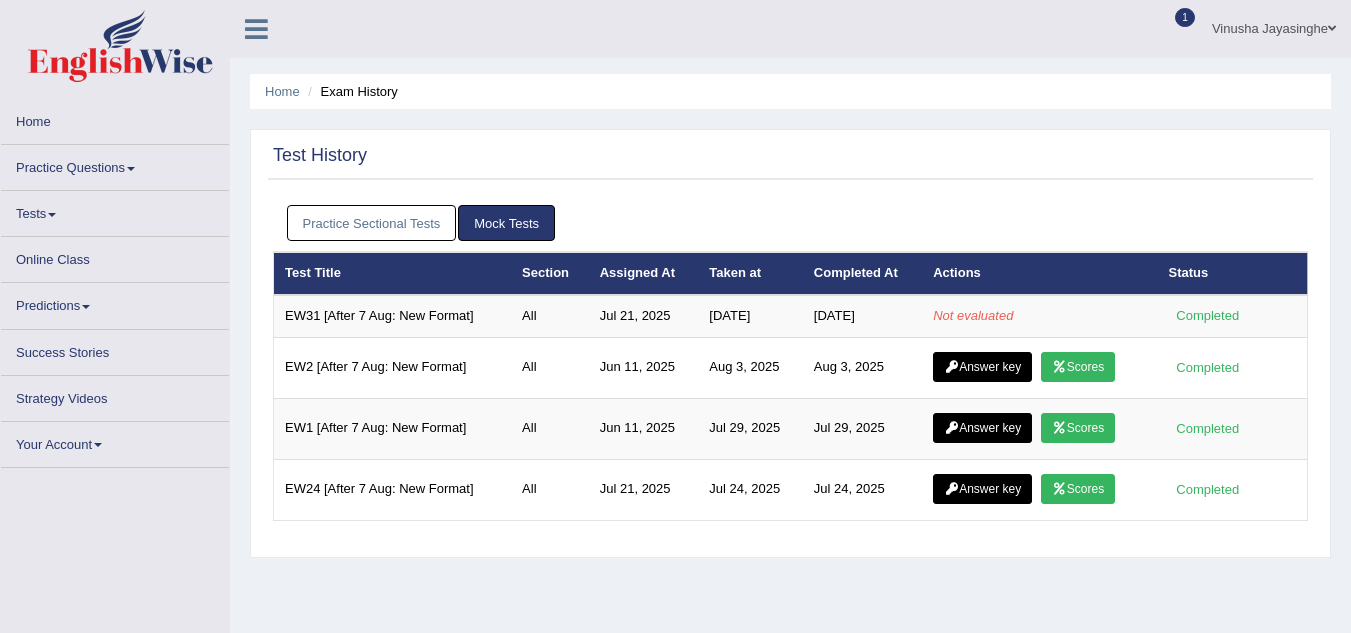 scroll, scrollTop: 0, scrollLeft: 0, axis: both 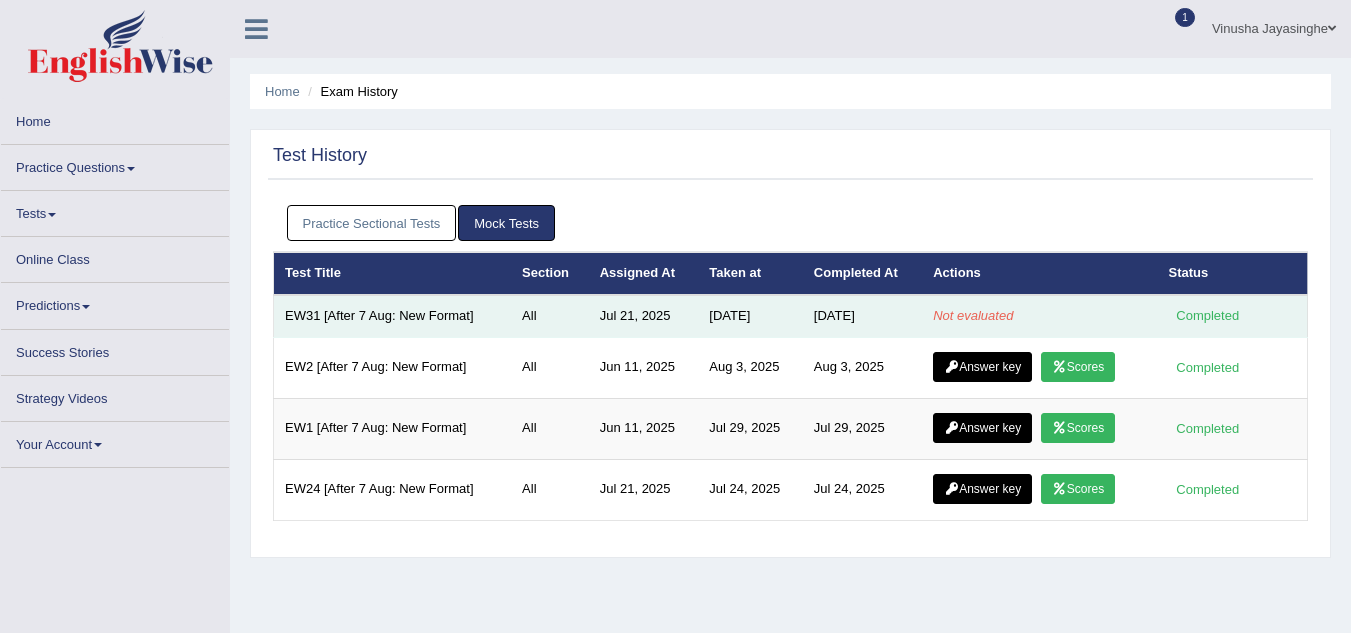 click on "Not evaluated" at bounding box center [1039, 316] 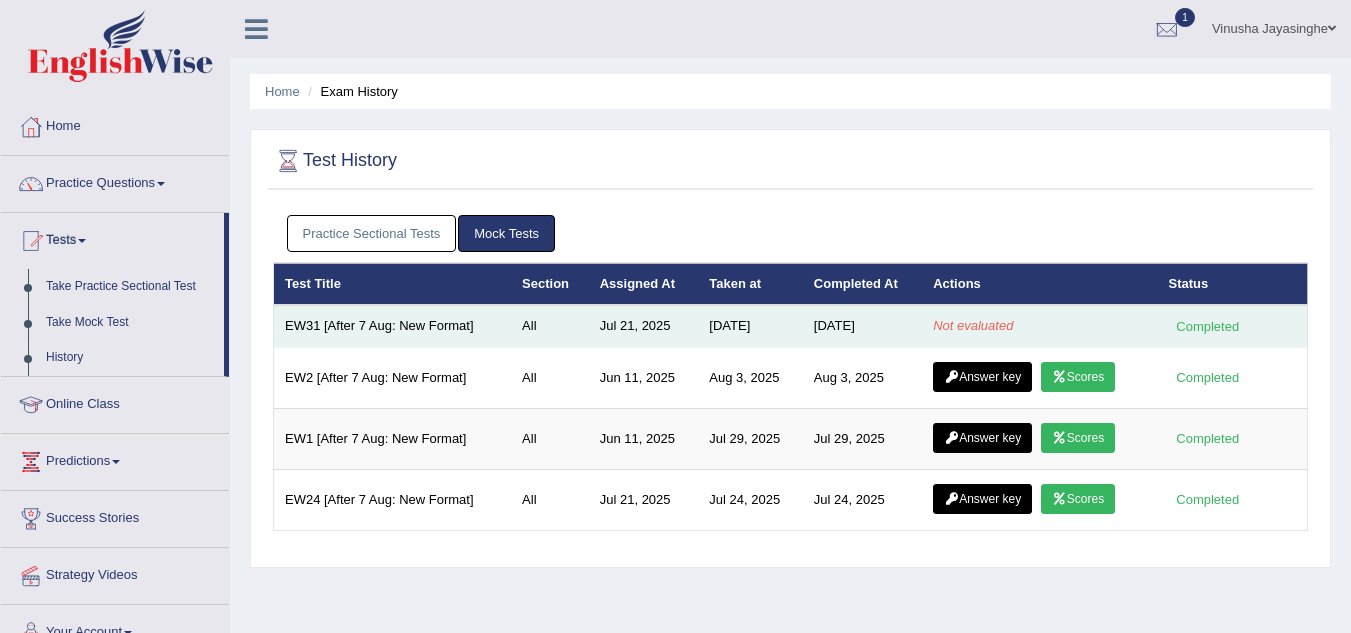click on "EW31 [After 7 Aug: New Format]" at bounding box center (393, 326) 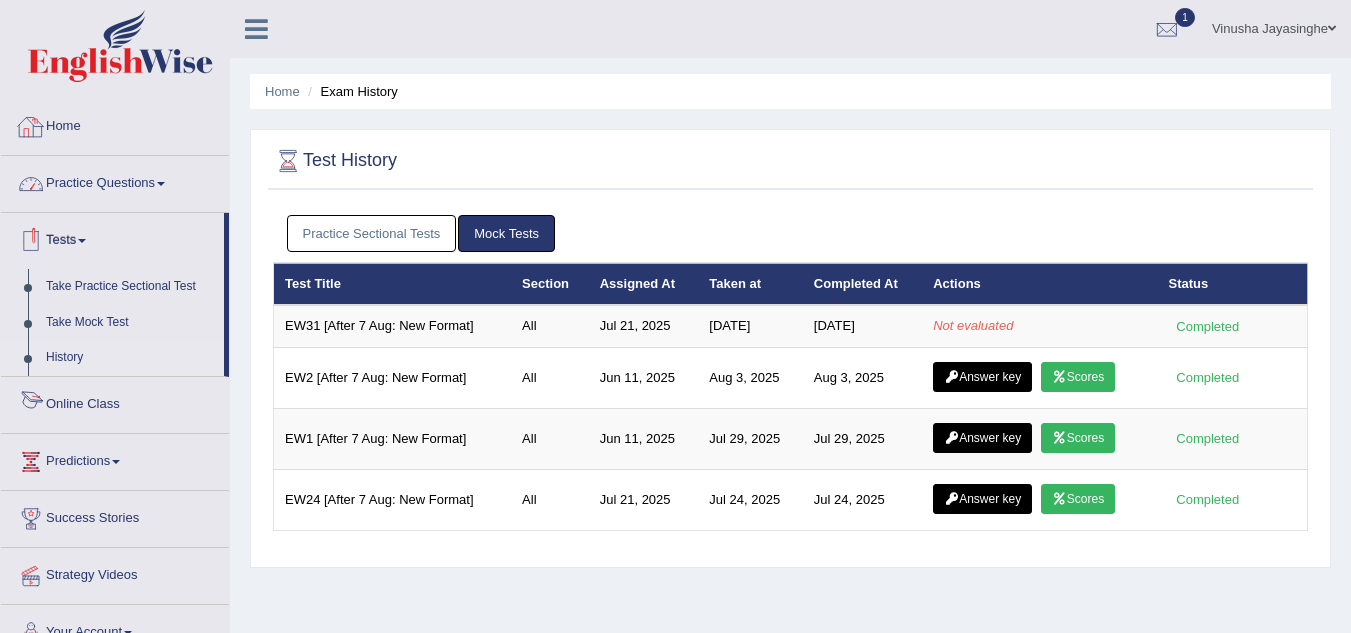 click on "Home" at bounding box center (115, 124) 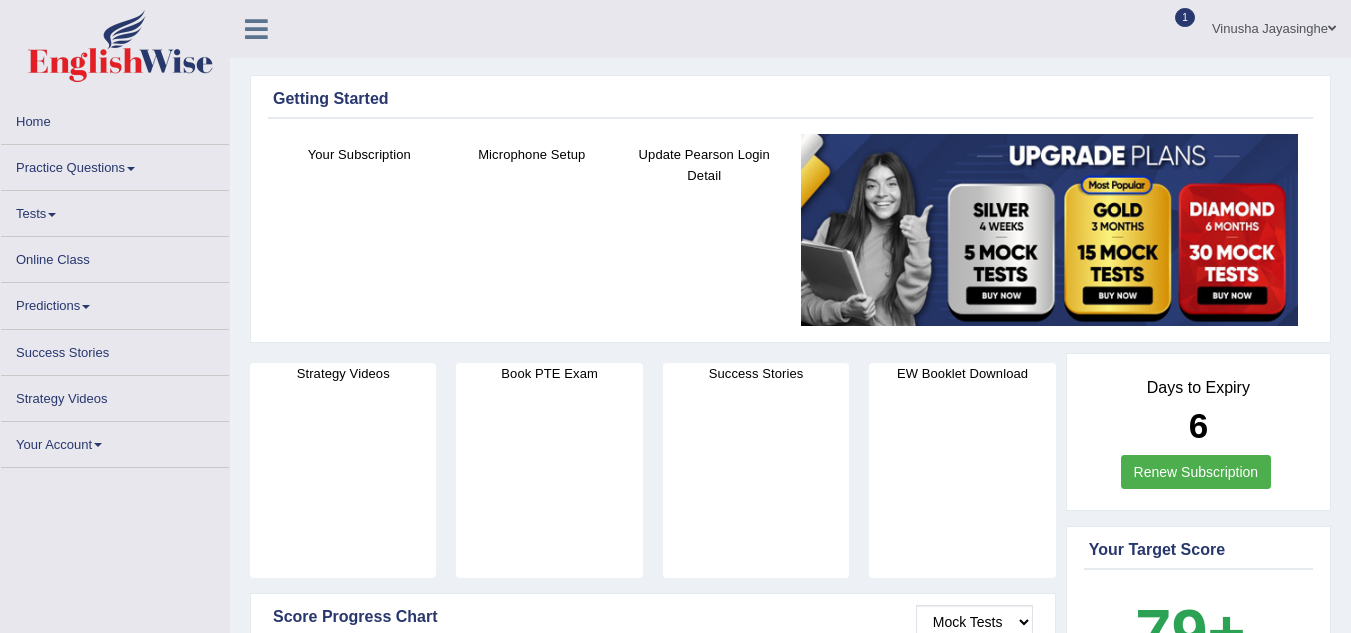 scroll, scrollTop: 0, scrollLeft: 0, axis: both 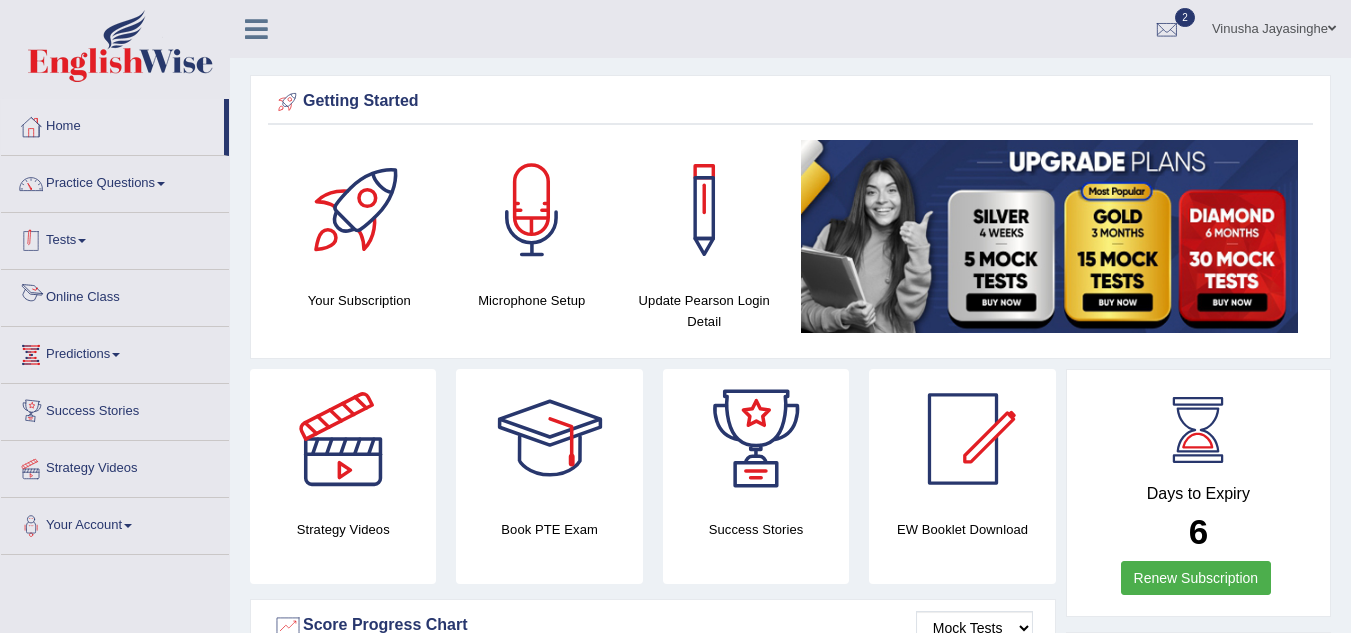click on "Tests" at bounding box center (115, 238) 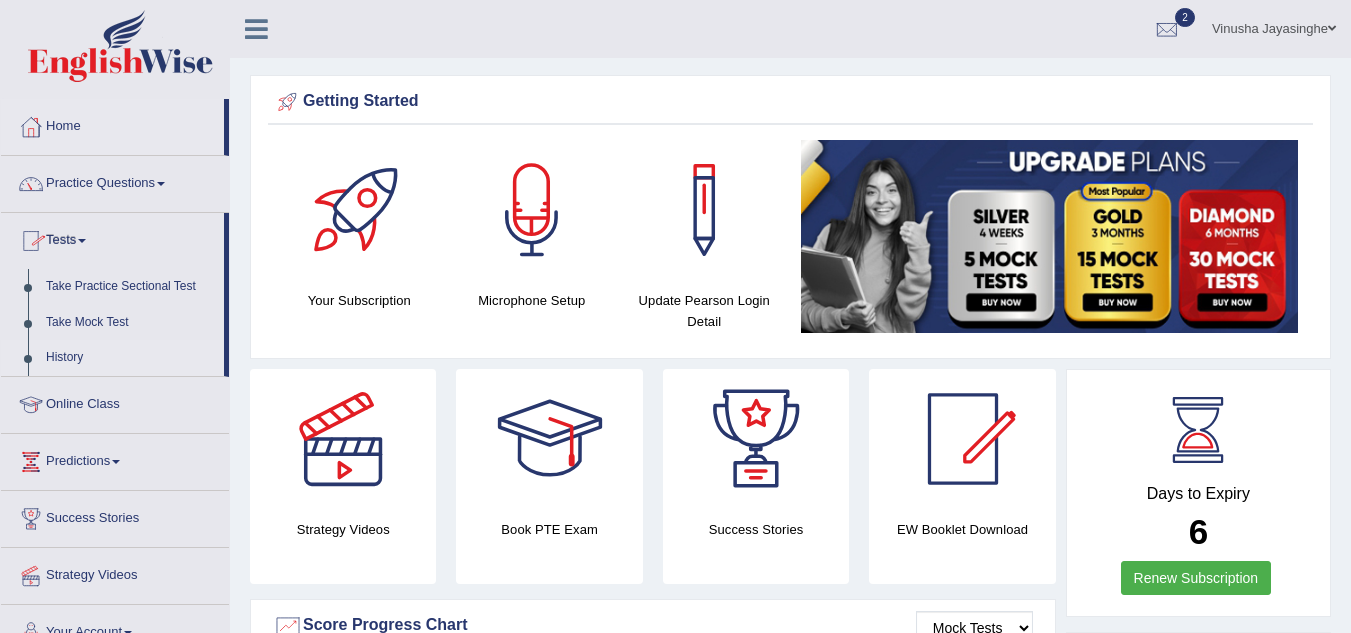 click on "History" at bounding box center (130, 358) 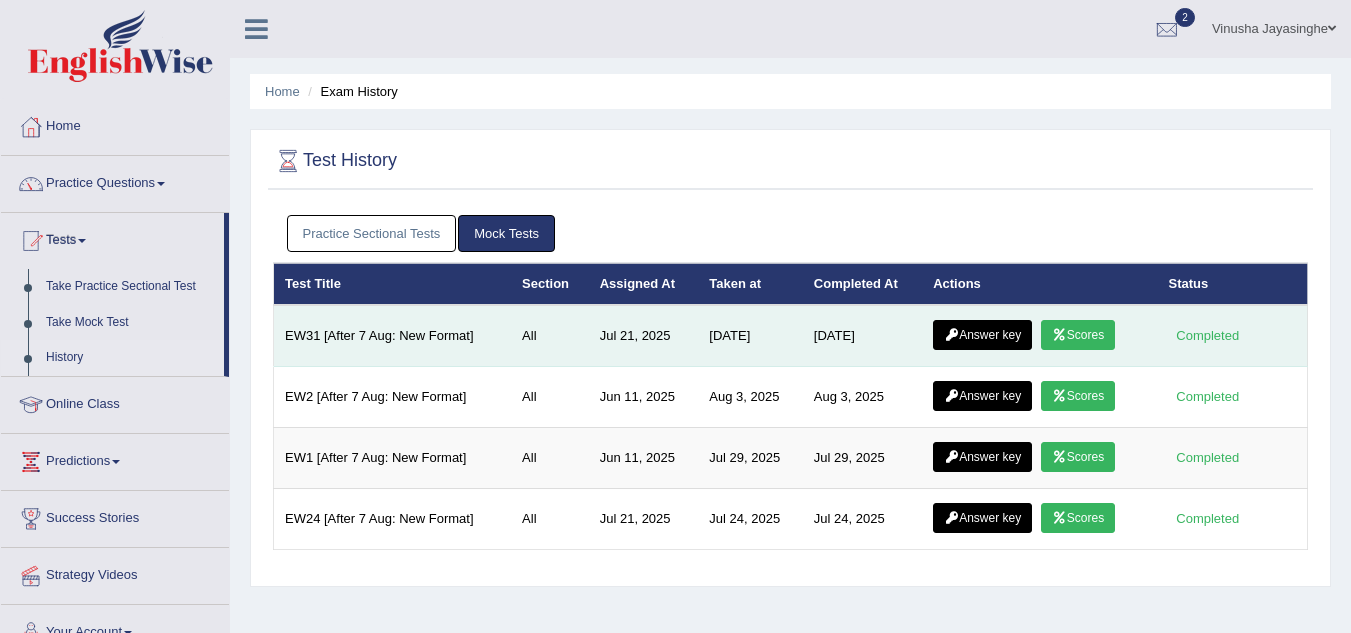 scroll, scrollTop: 0, scrollLeft: 0, axis: both 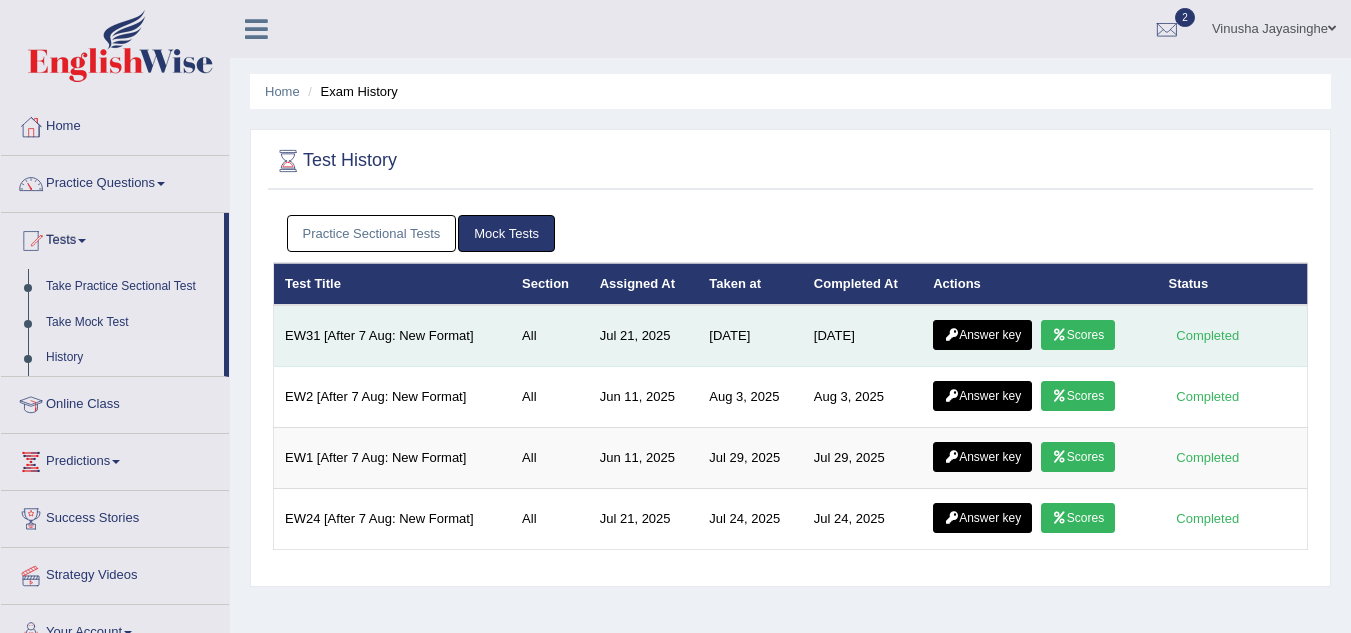 click on "Scores" at bounding box center [1078, 335] 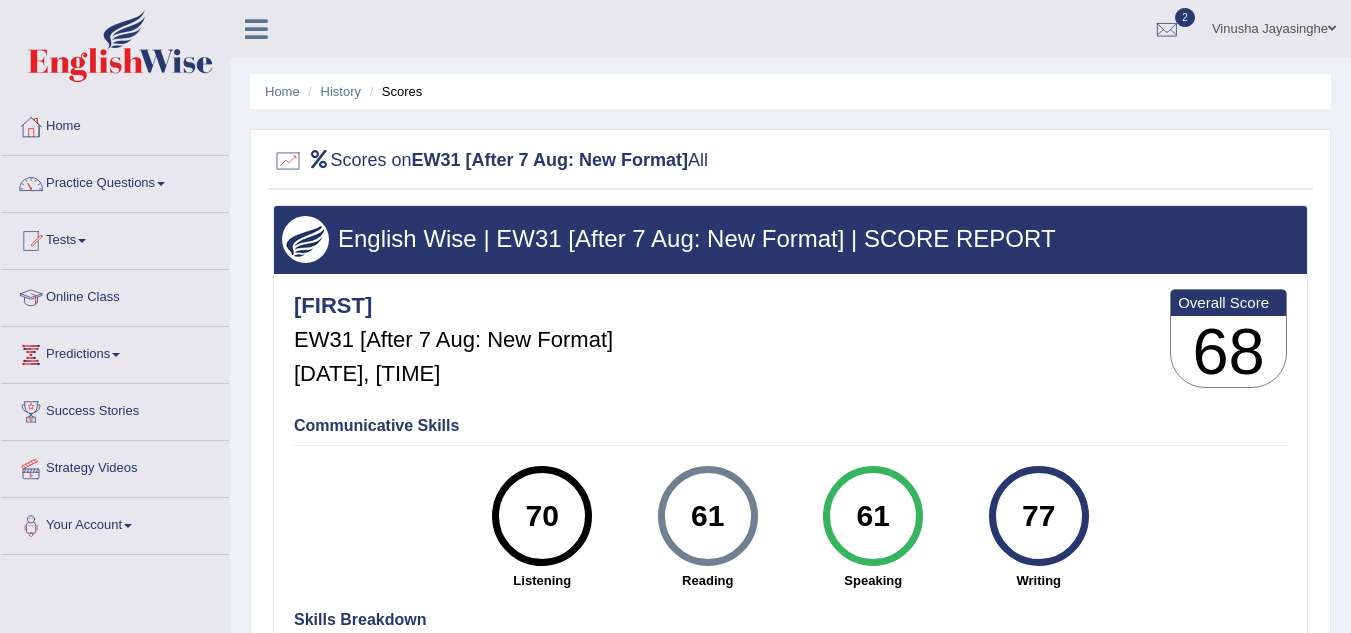 scroll, scrollTop: 0, scrollLeft: 0, axis: both 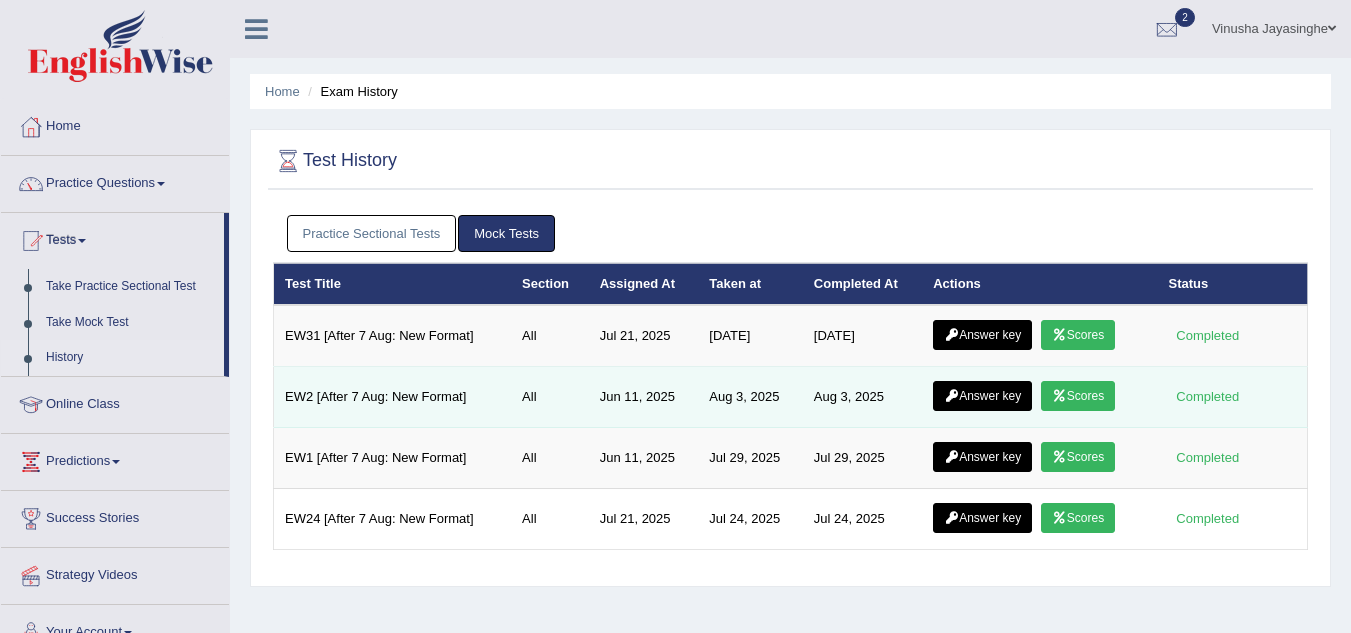 click on "Scores" at bounding box center [1078, 396] 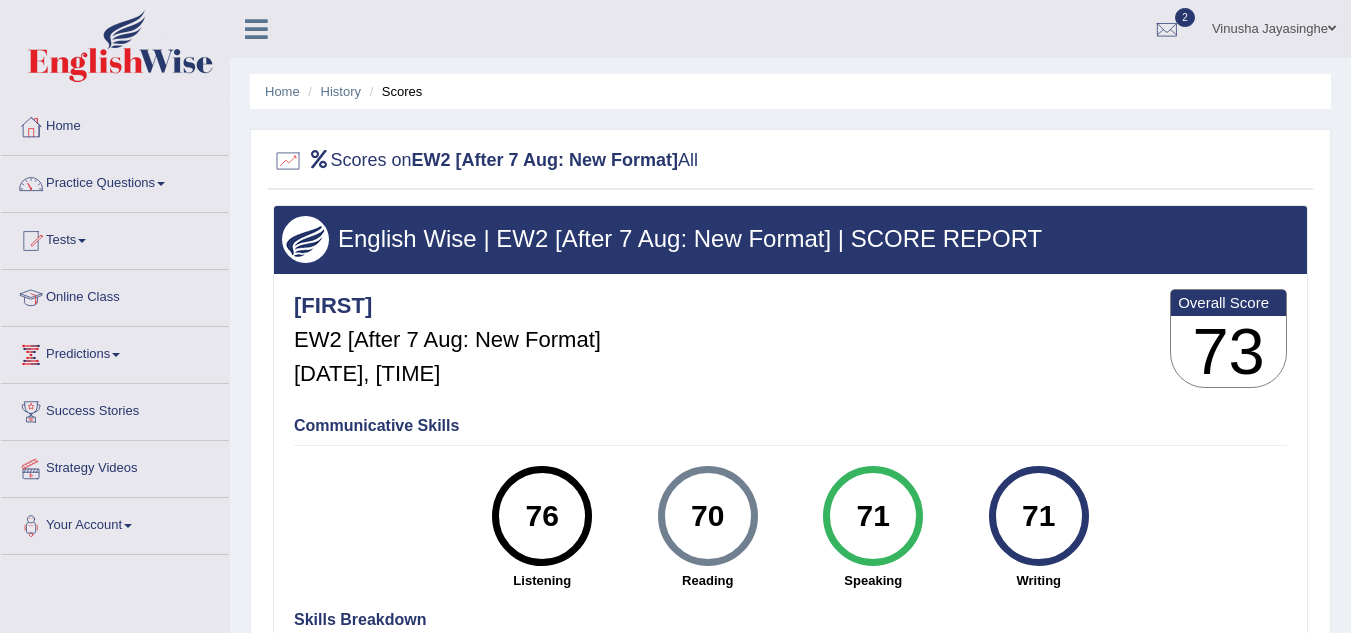 scroll, scrollTop: 0, scrollLeft: 0, axis: both 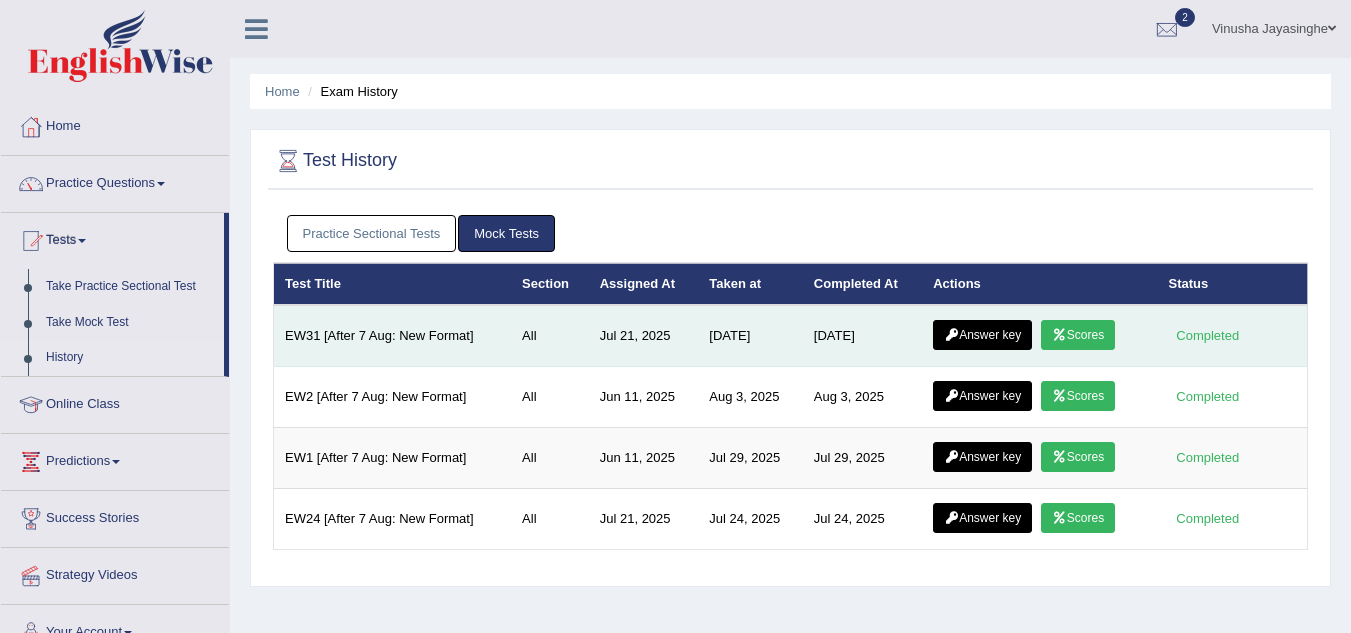 click on "Answer key" at bounding box center (982, 335) 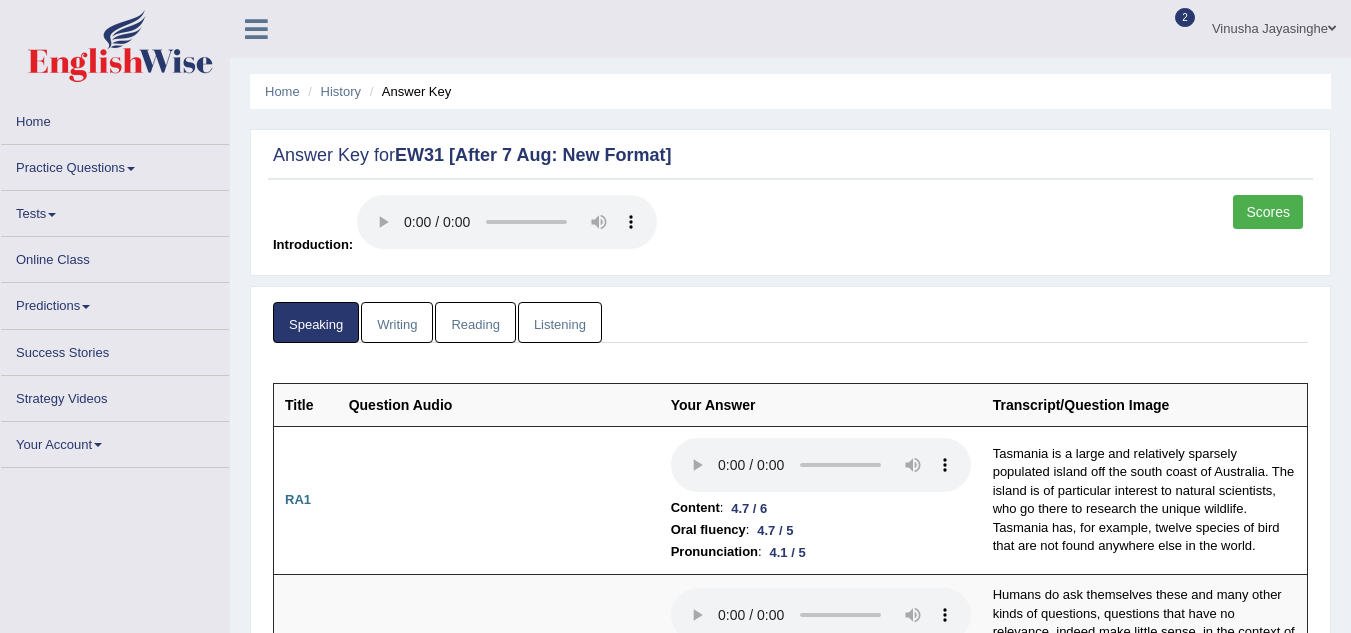 scroll, scrollTop: 0, scrollLeft: 0, axis: both 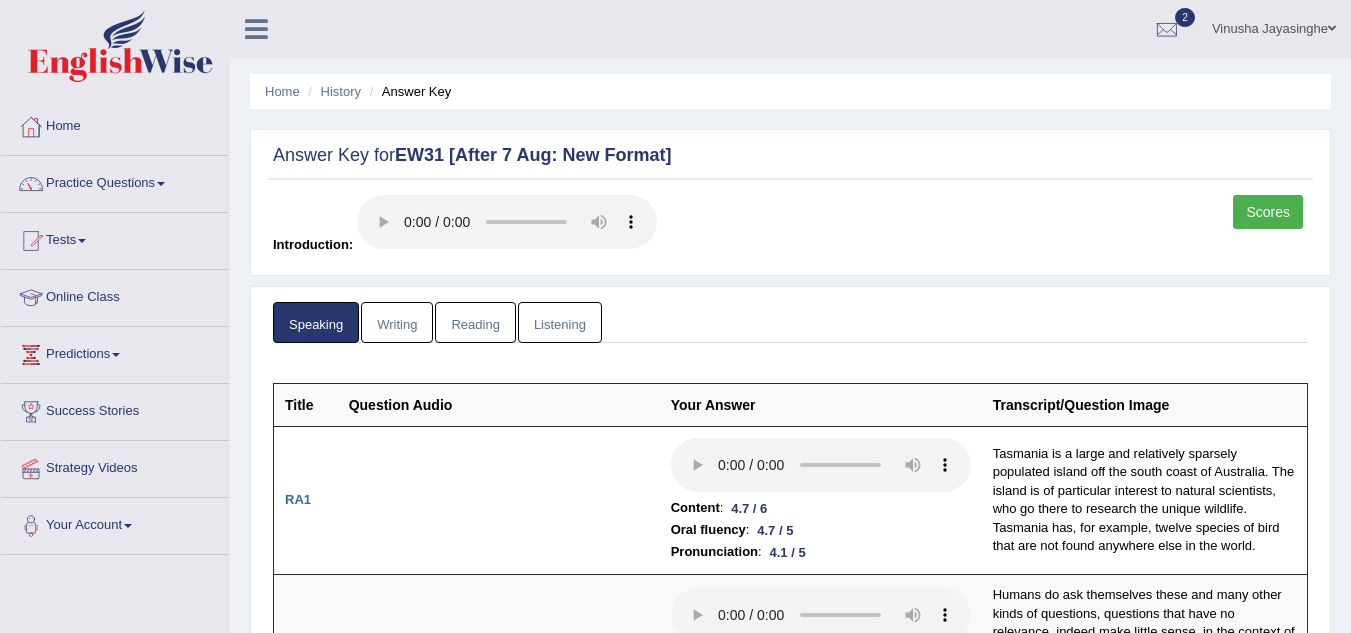 click on "Writing" at bounding box center (397, 322) 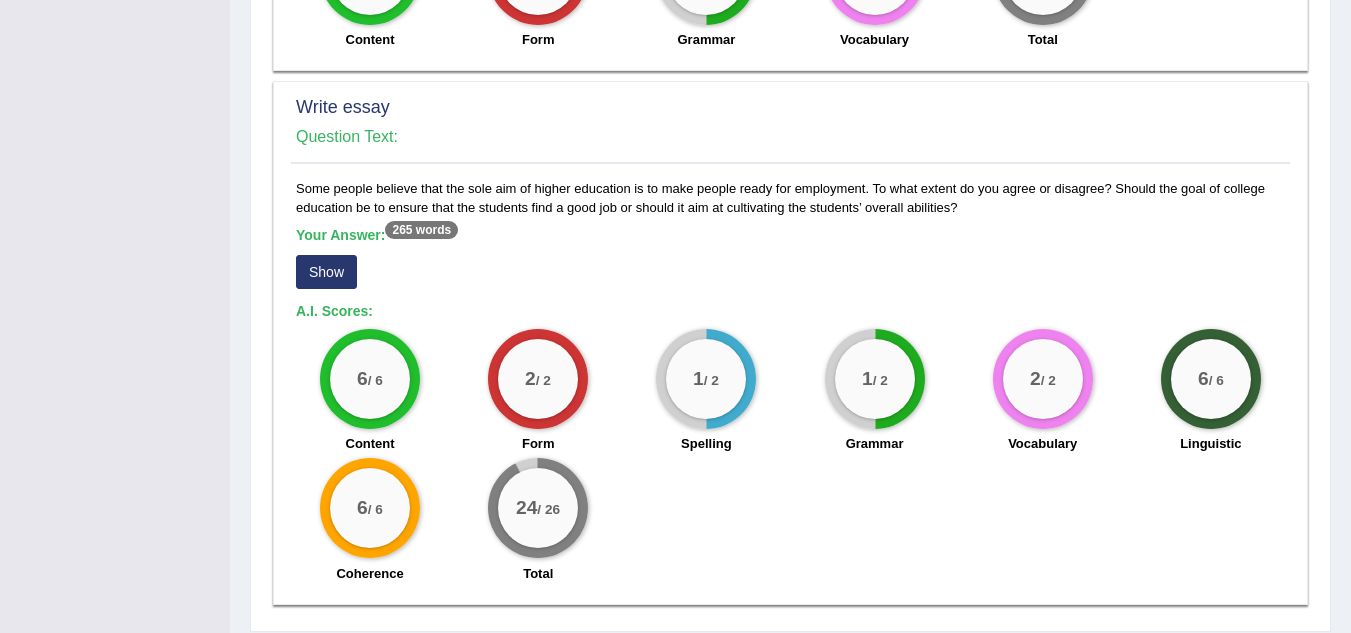 scroll, scrollTop: 1556, scrollLeft: 0, axis: vertical 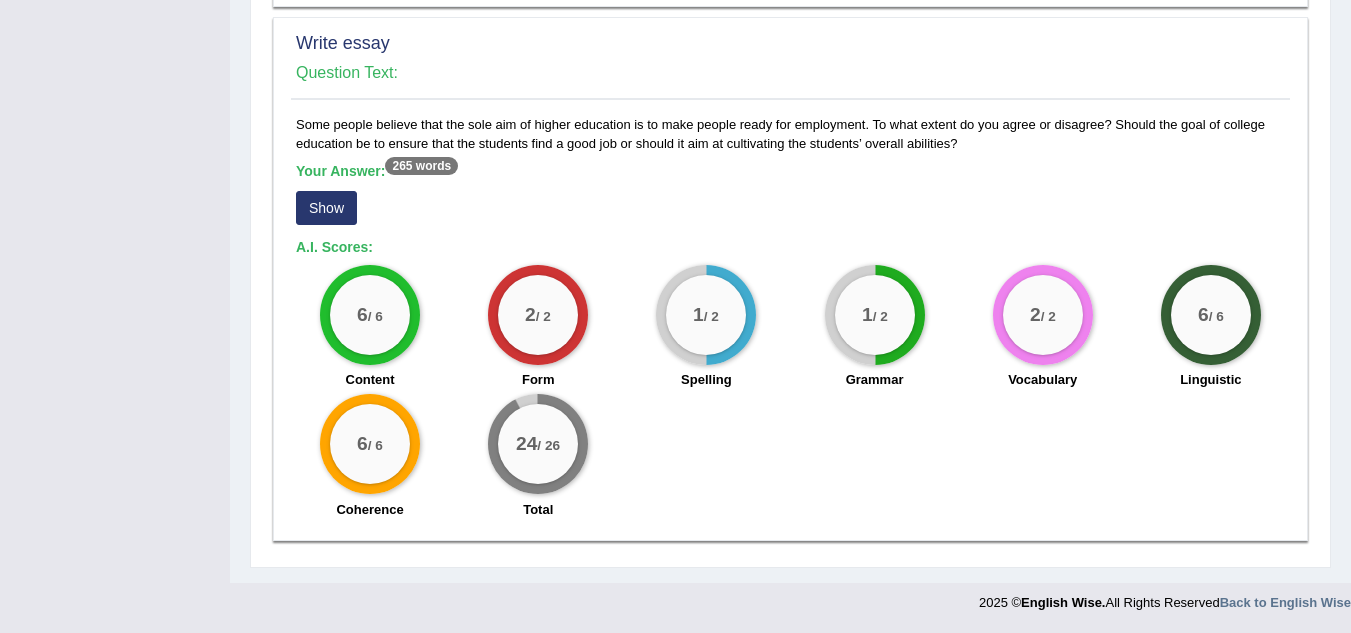 click on "Show" at bounding box center [326, 208] 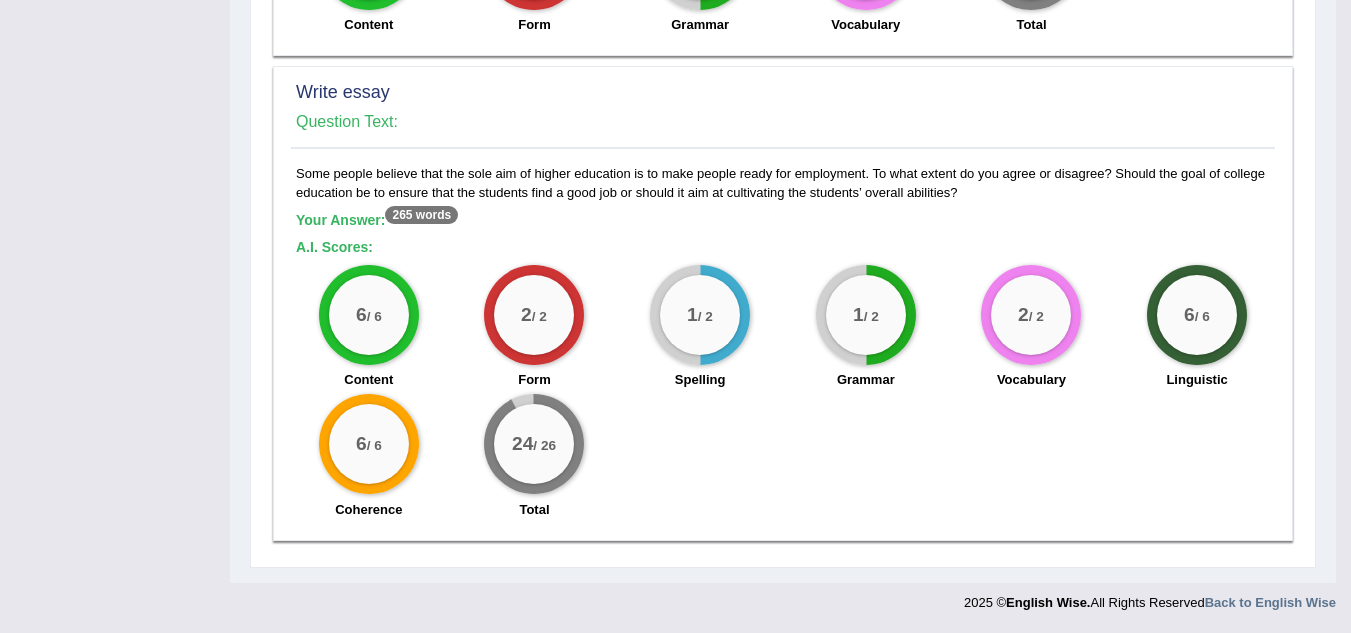 scroll, scrollTop: 1507, scrollLeft: 0, axis: vertical 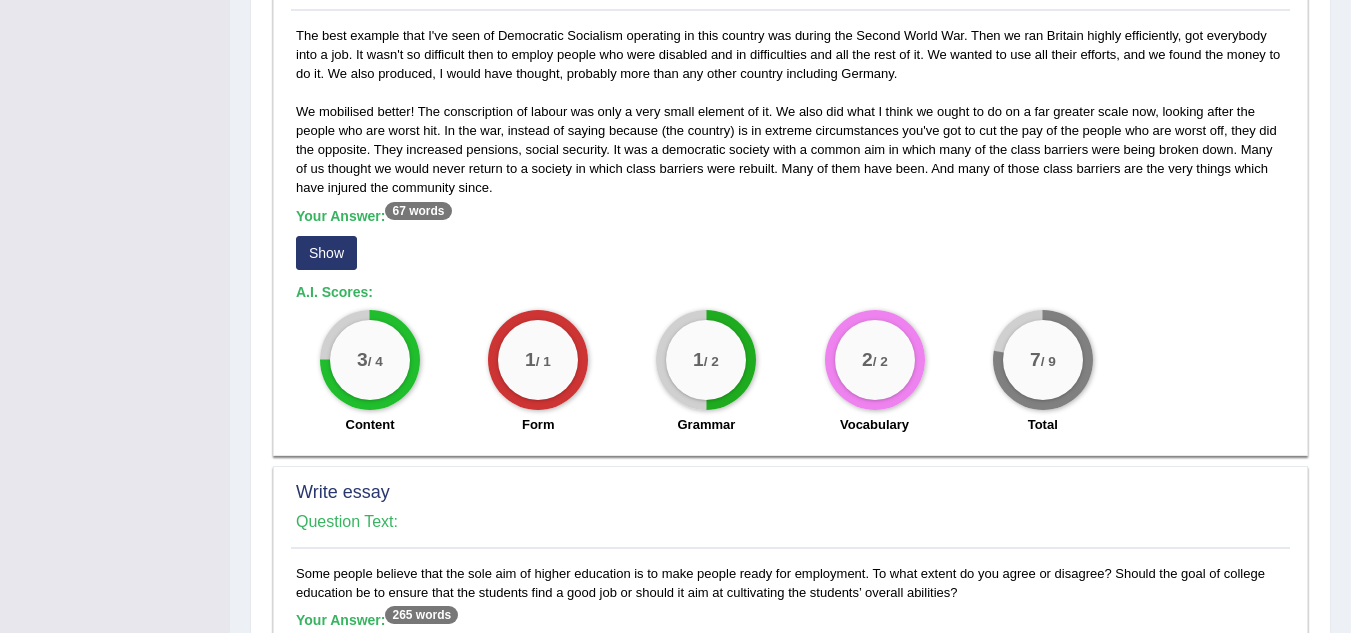 click on "Show" at bounding box center [326, 253] 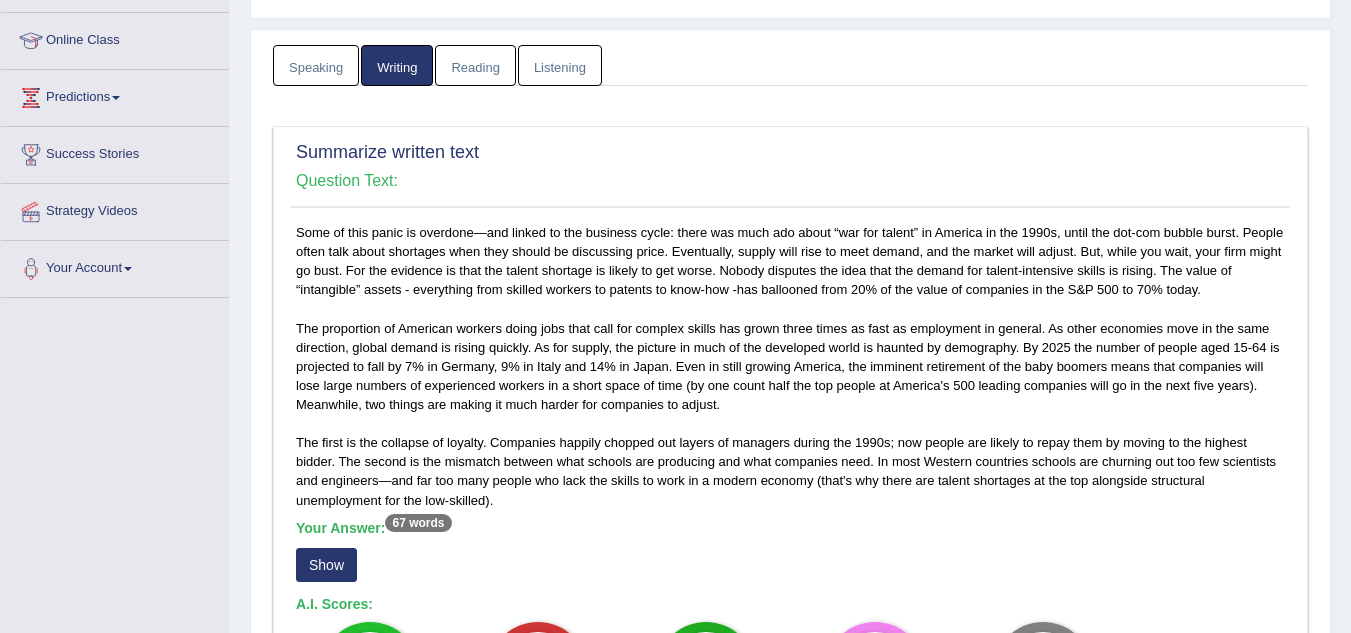 scroll, scrollTop: 0, scrollLeft: 0, axis: both 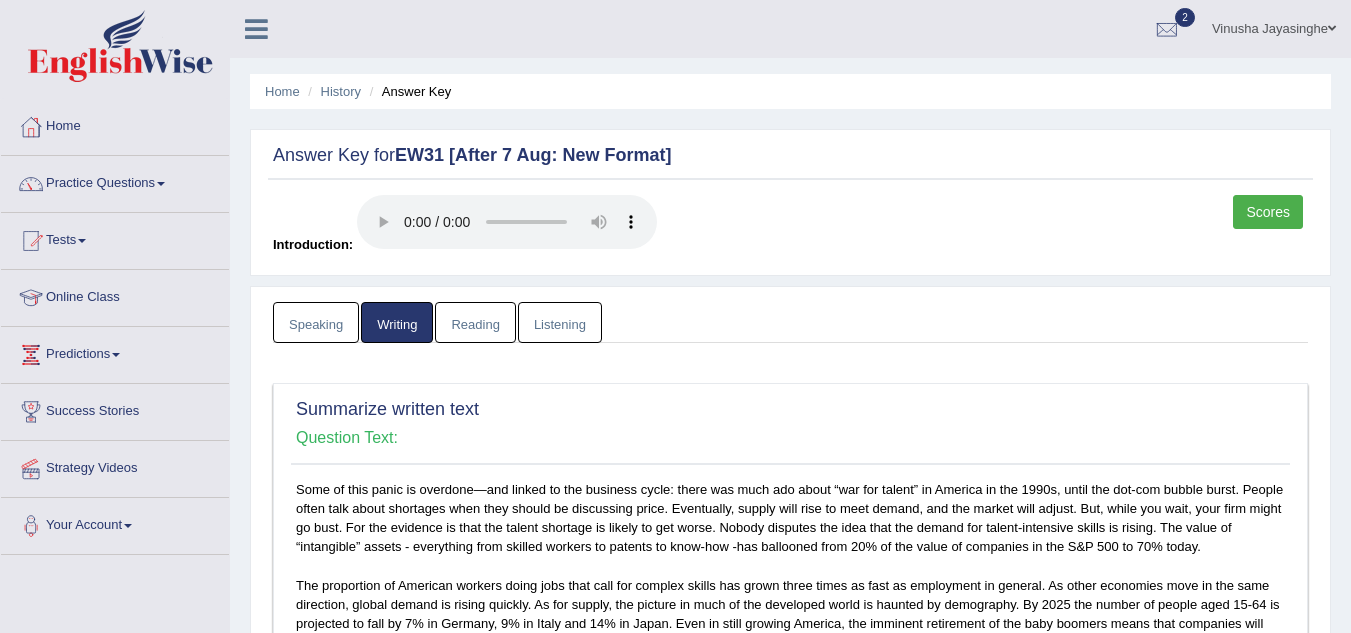 click on "Reading" at bounding box center (475, 322) 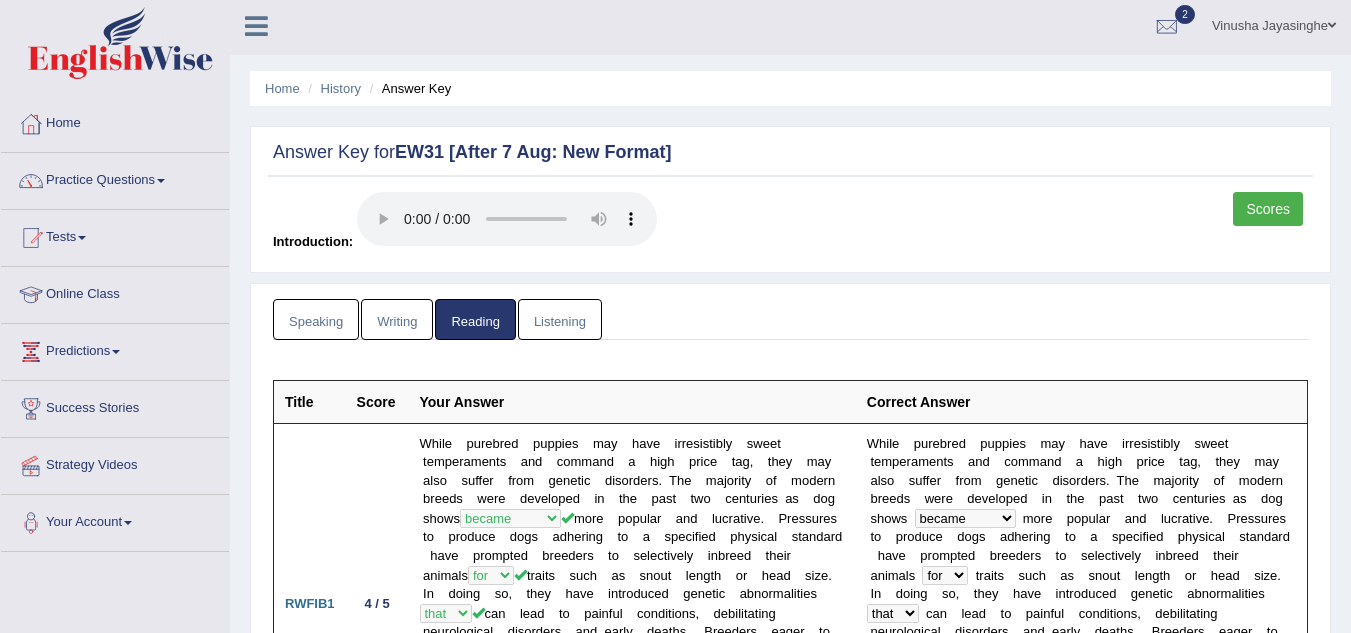 scroll, scrollTop: 0, scrollLeft: 0, axis: both 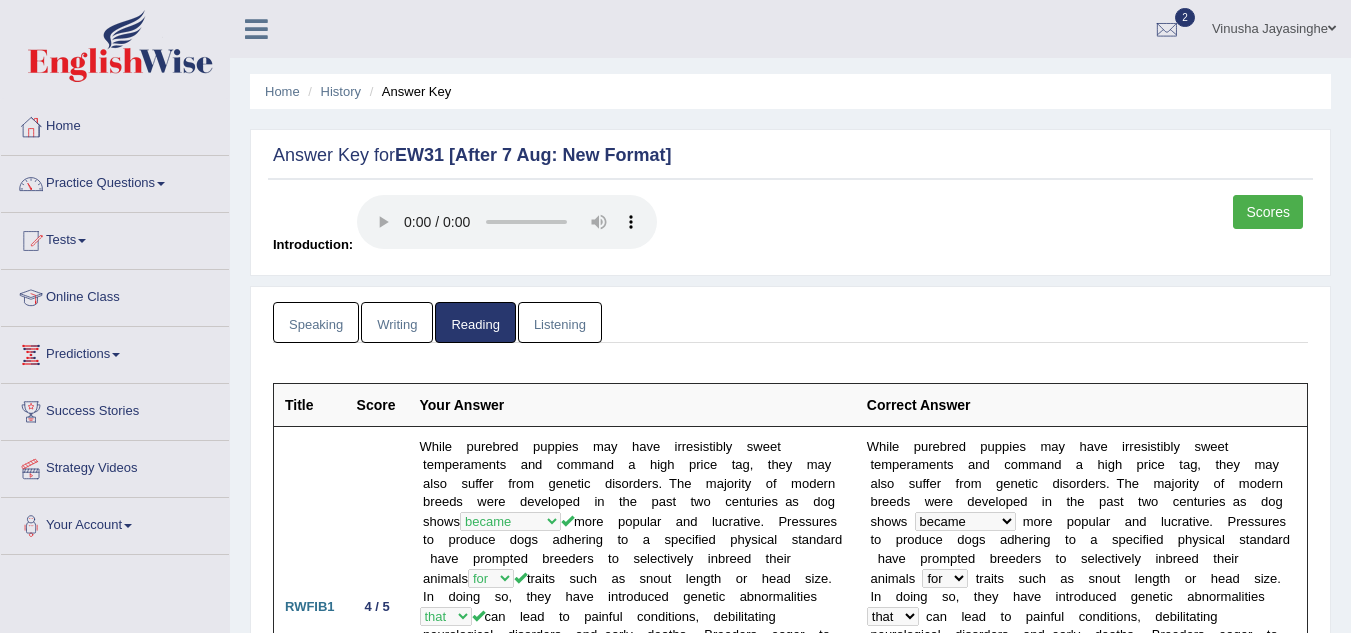 click on "Listening" at bounding box center (560, 322) 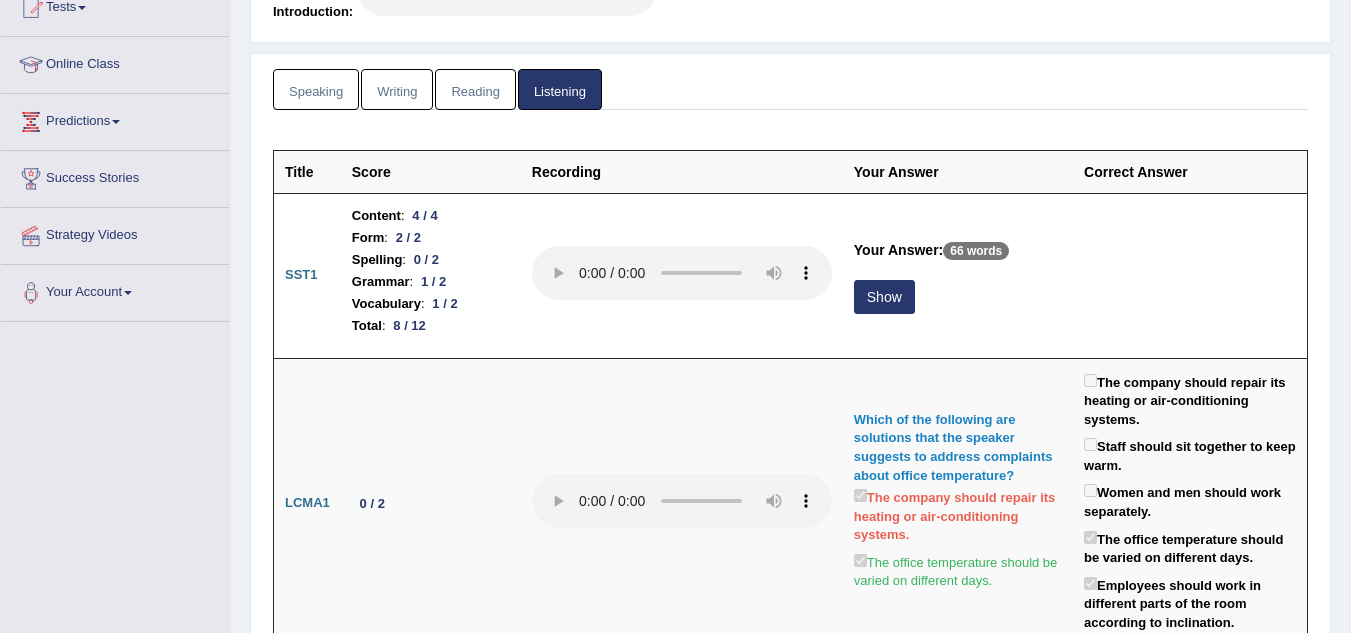 scroll, scrollTop: 400, scrollLeft: 0, axis: vertical 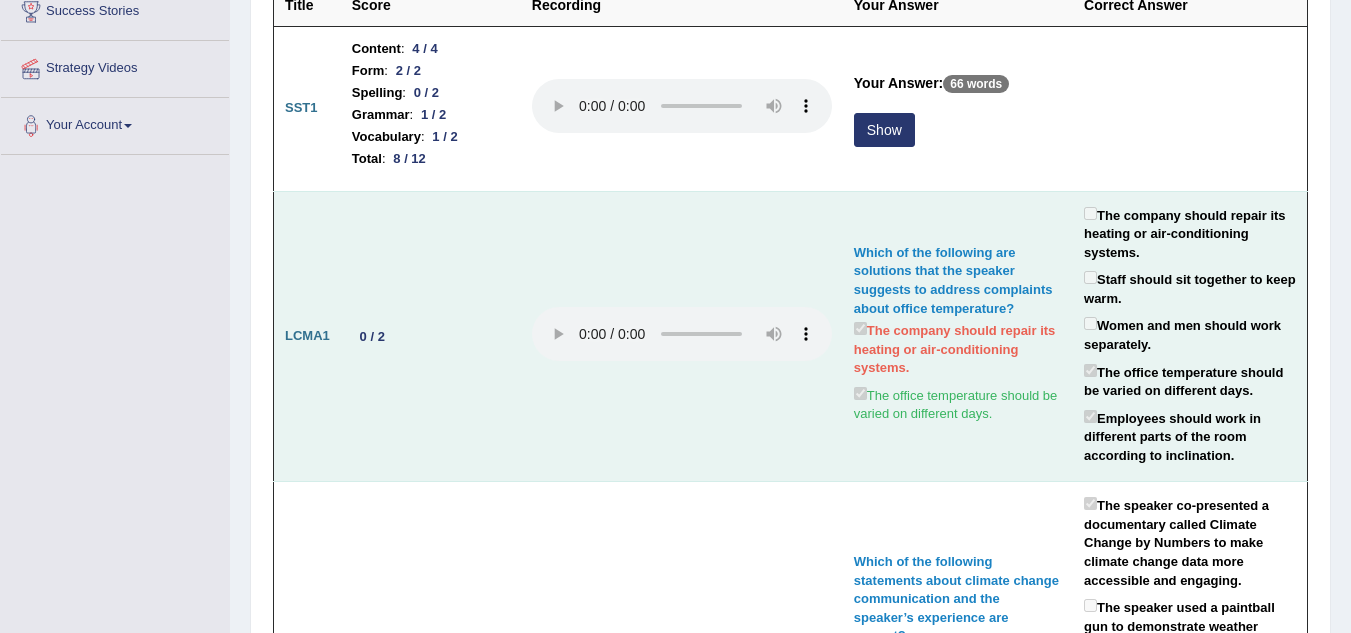 click on "The company should repair its heating or air-conditioning systems." at bounding box center (1190, 233) 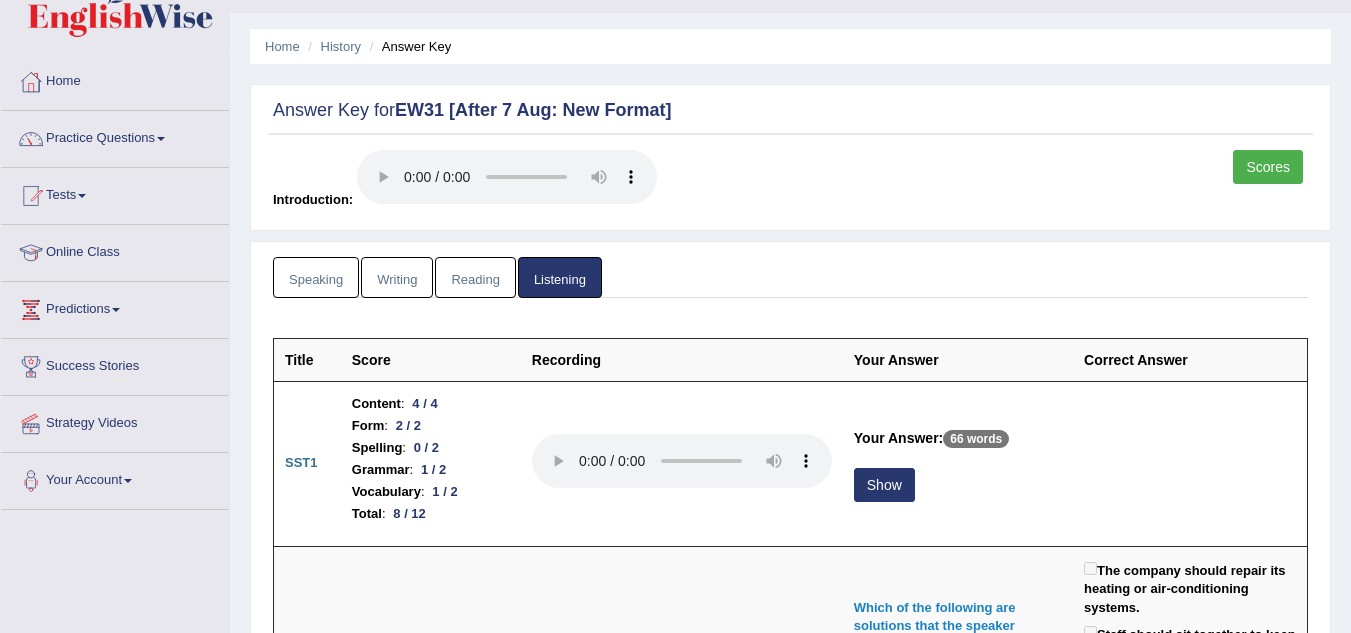 scroll, scrollTop: 0, scrollLeft: 0, axis: both 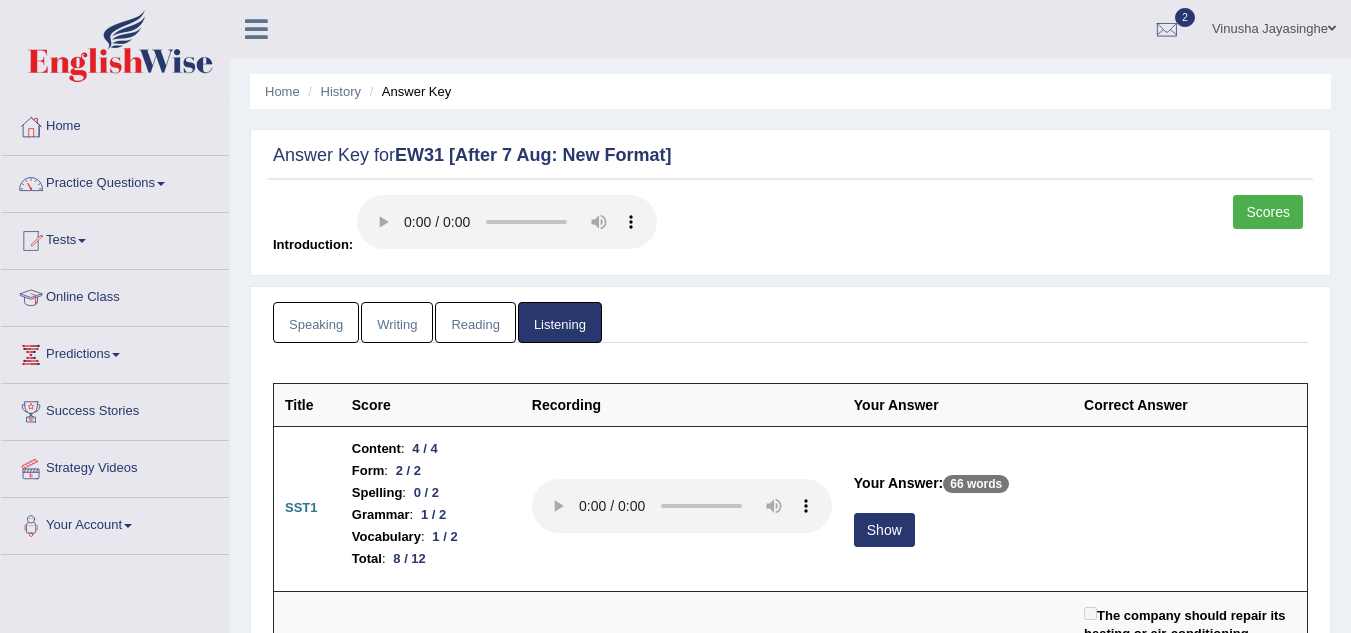 click on "Writing" at bounding box center (397, 322) 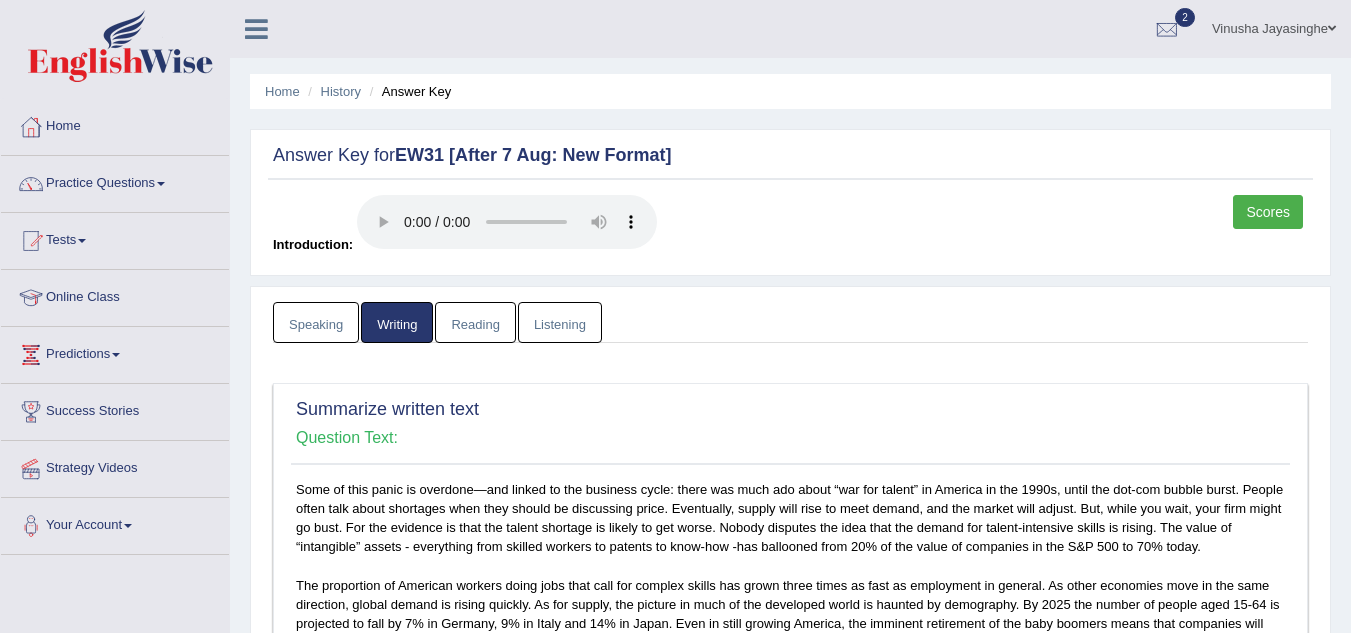 click on "Scores" at bounding box center [1268, 212] 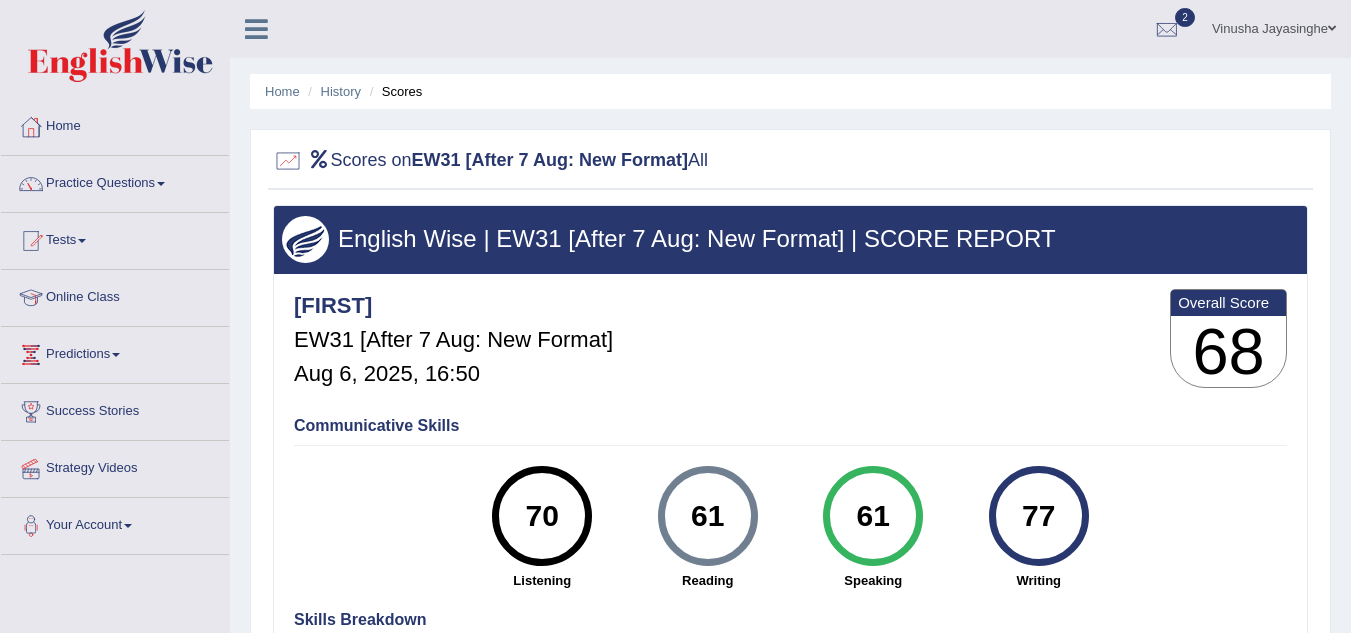 scroll, scrollTop: 417, scrollLeft: 0, axis: vertical 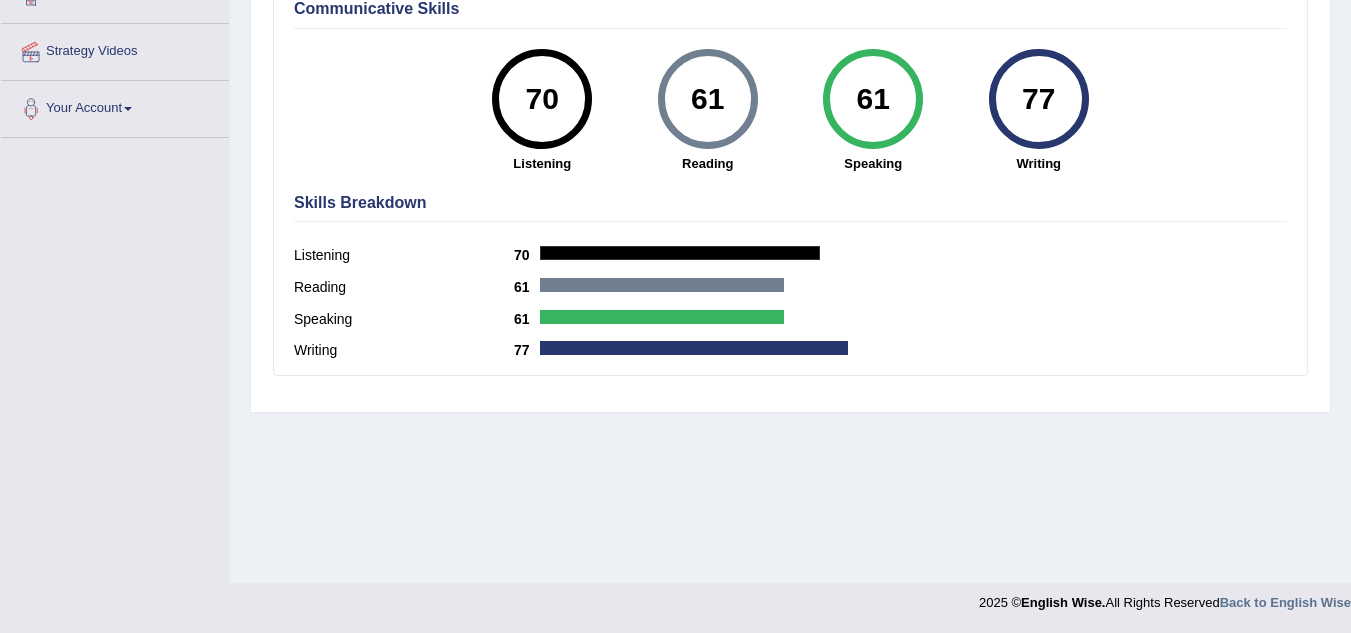 click at bounding box center (680, 253) 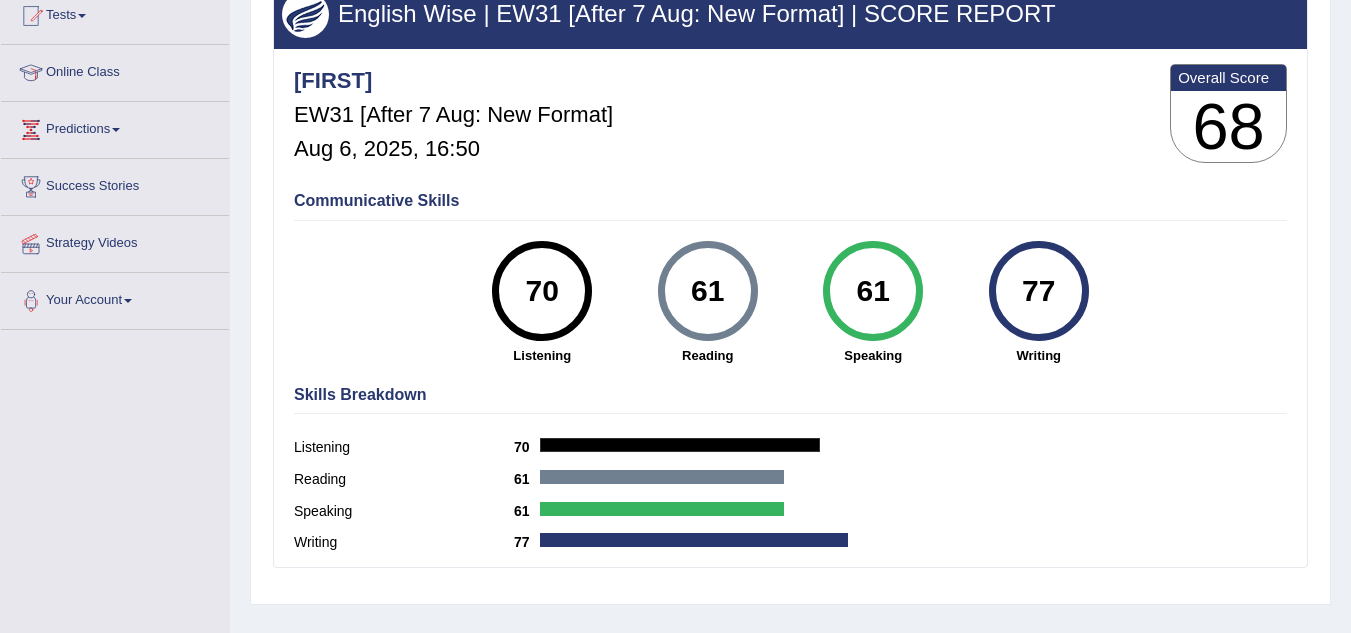 scroll, scrollTop: 217, scrollLeft: 0, axis: vertical 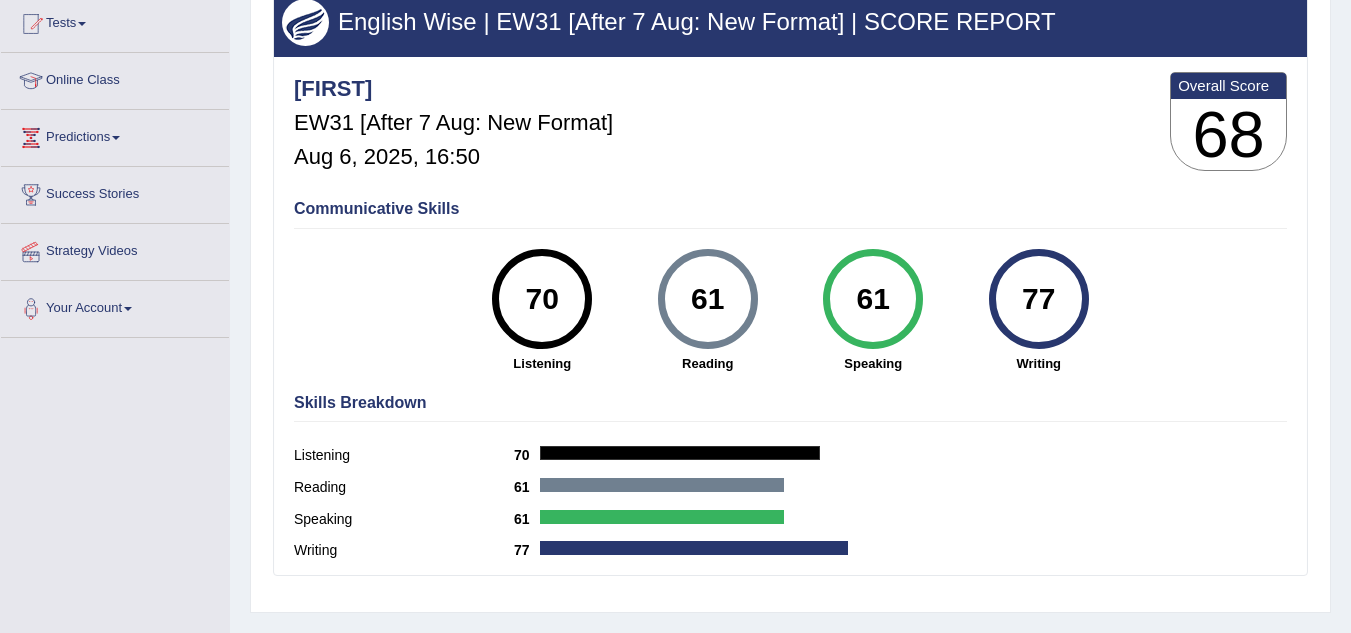 click on "61" at bounding box center [708, 299] 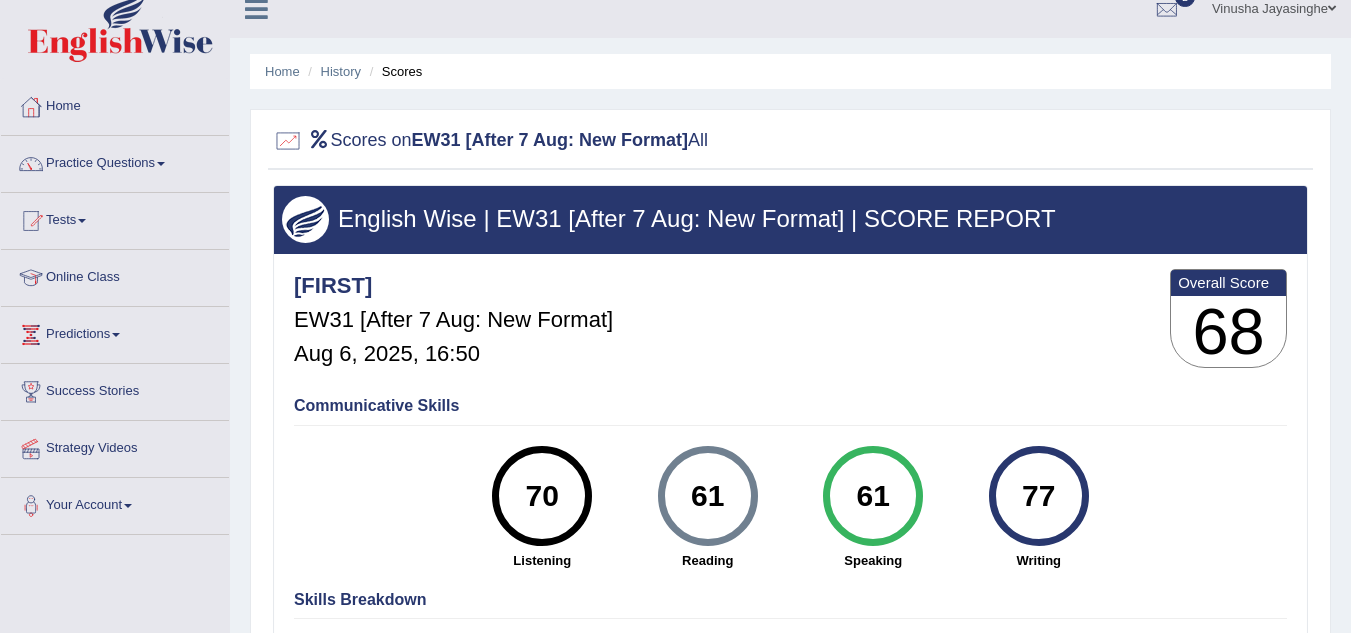 scroll, scrollTop: 0, scrollLeft: 0, axis: both 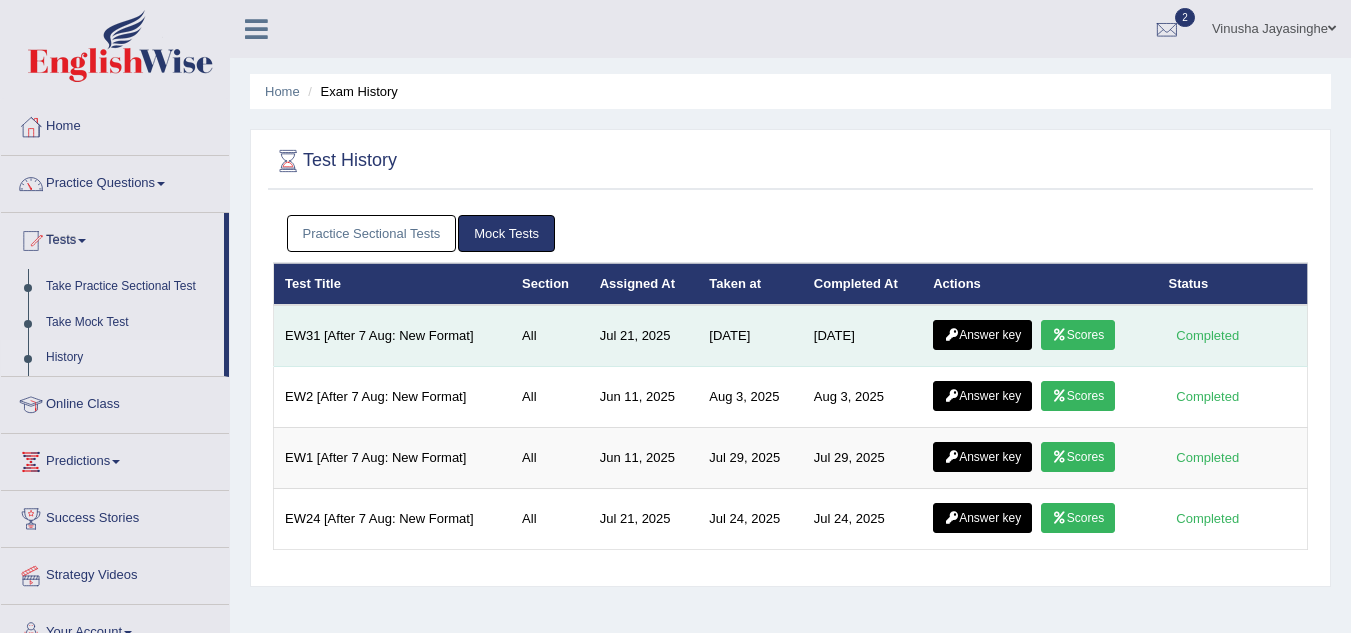 click on "Answer key" at bounding box center [982, 335] 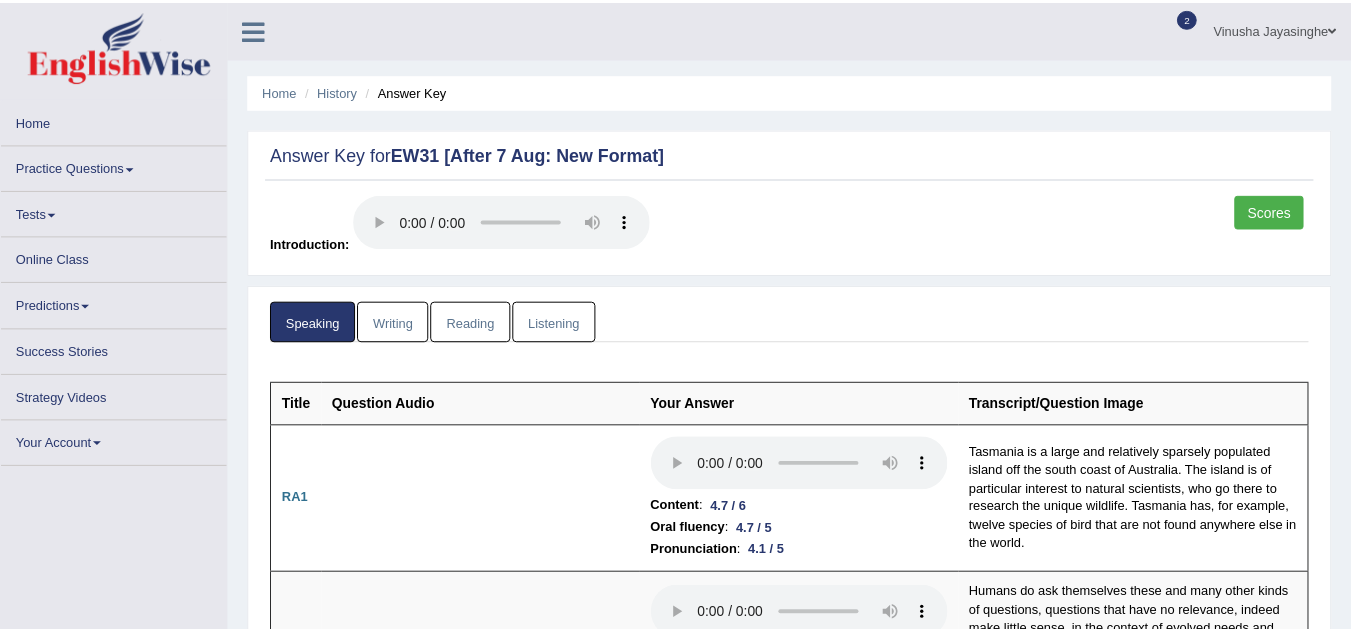 scroll, scrollTop: 0, scrollLeft: 0, axis: both 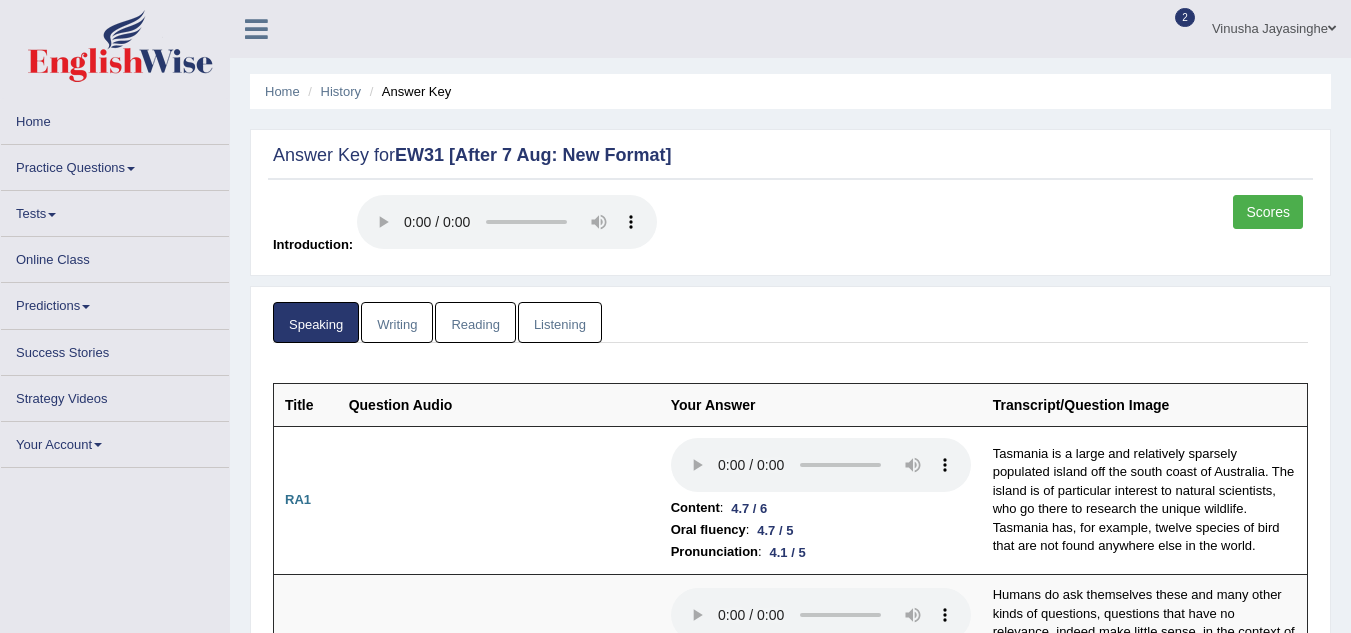 click on "Reading" at bounding box center (475, 322) 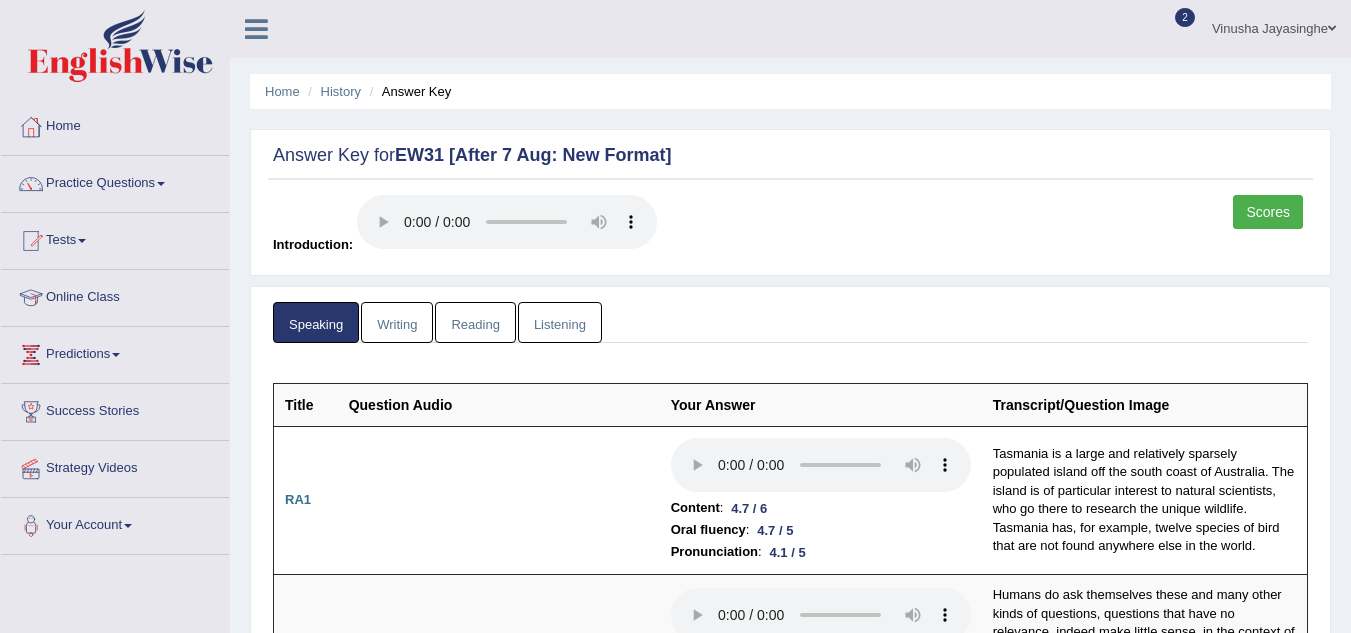 click on "Reading" at bounding box center [475, 322] 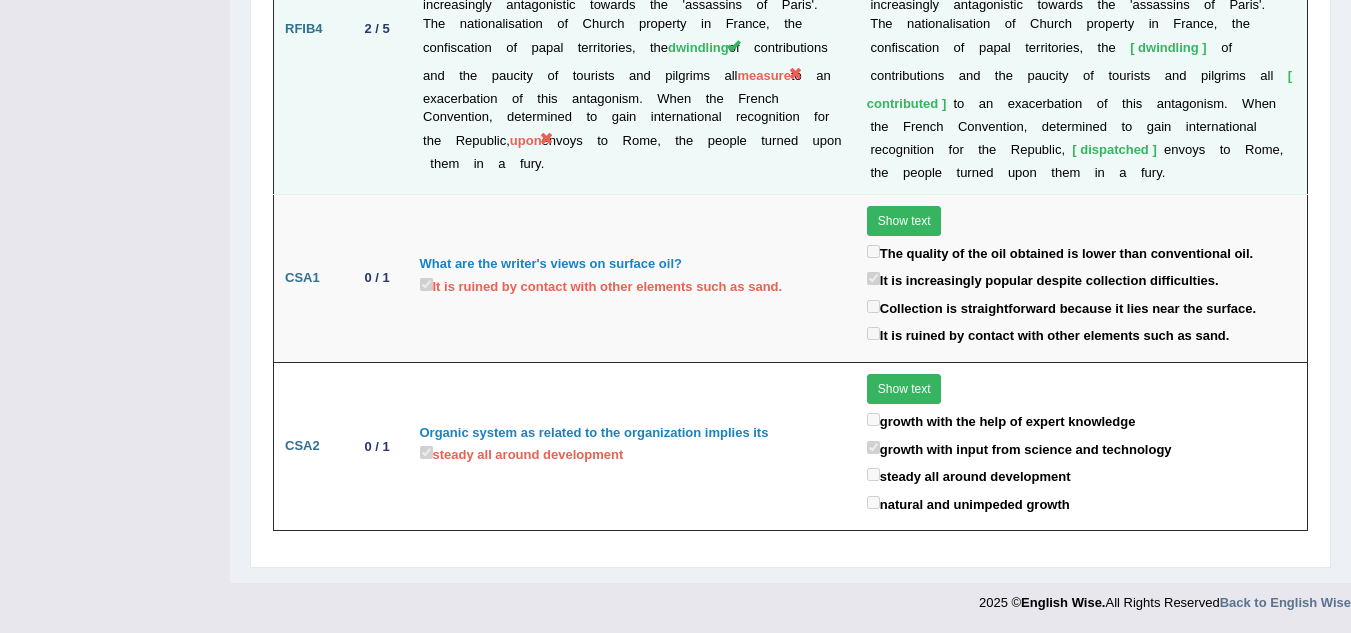scroll, scrollTop: 4111, scrollLeft: 0, axis: vertical 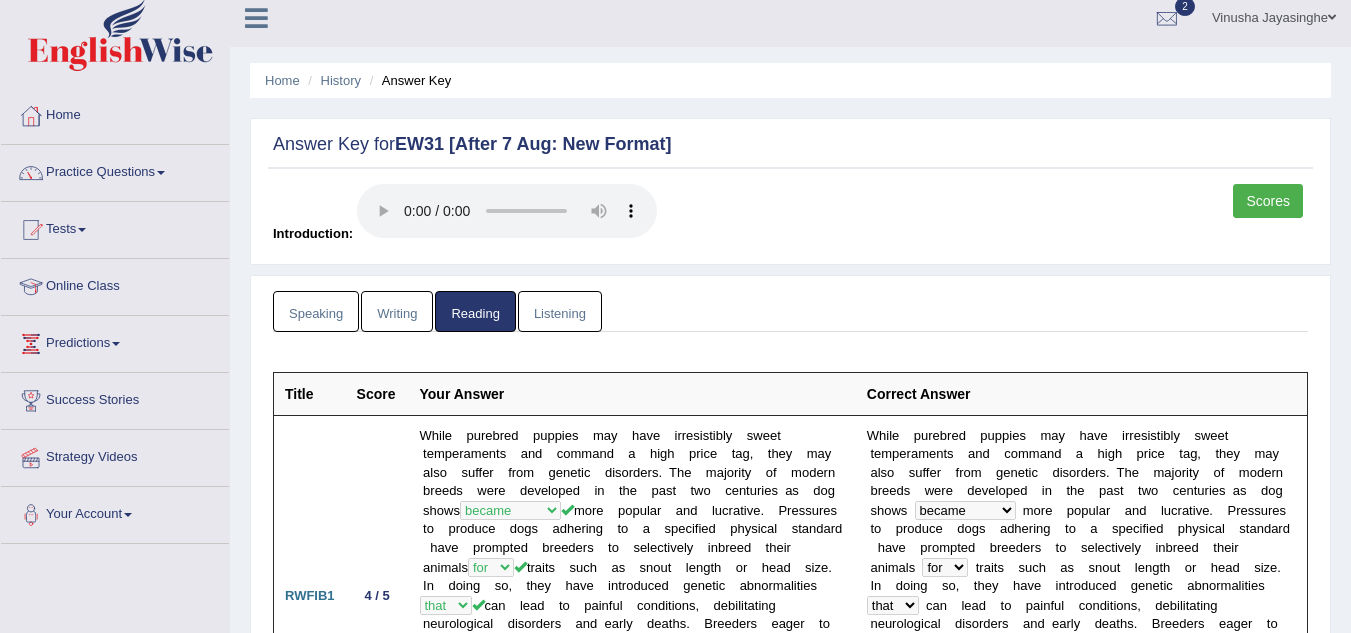click on "Listening" at bounding box center [560, 311] 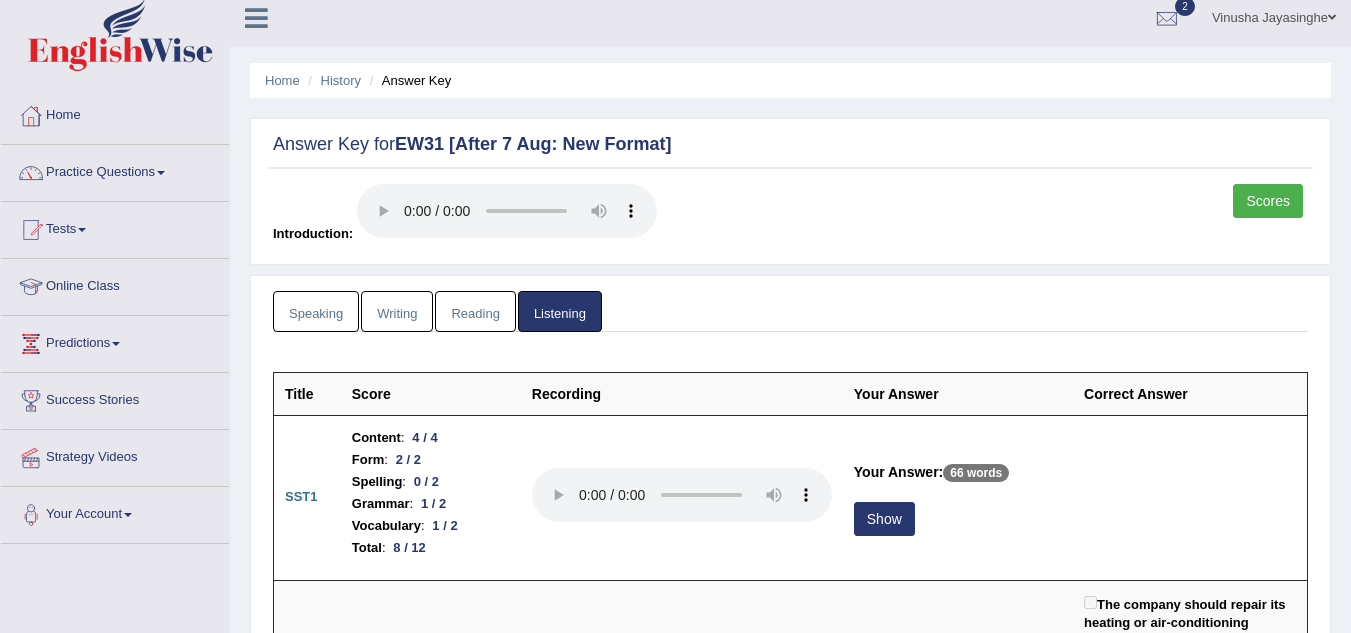 click on "Reading" at bounding box center (475, 311) 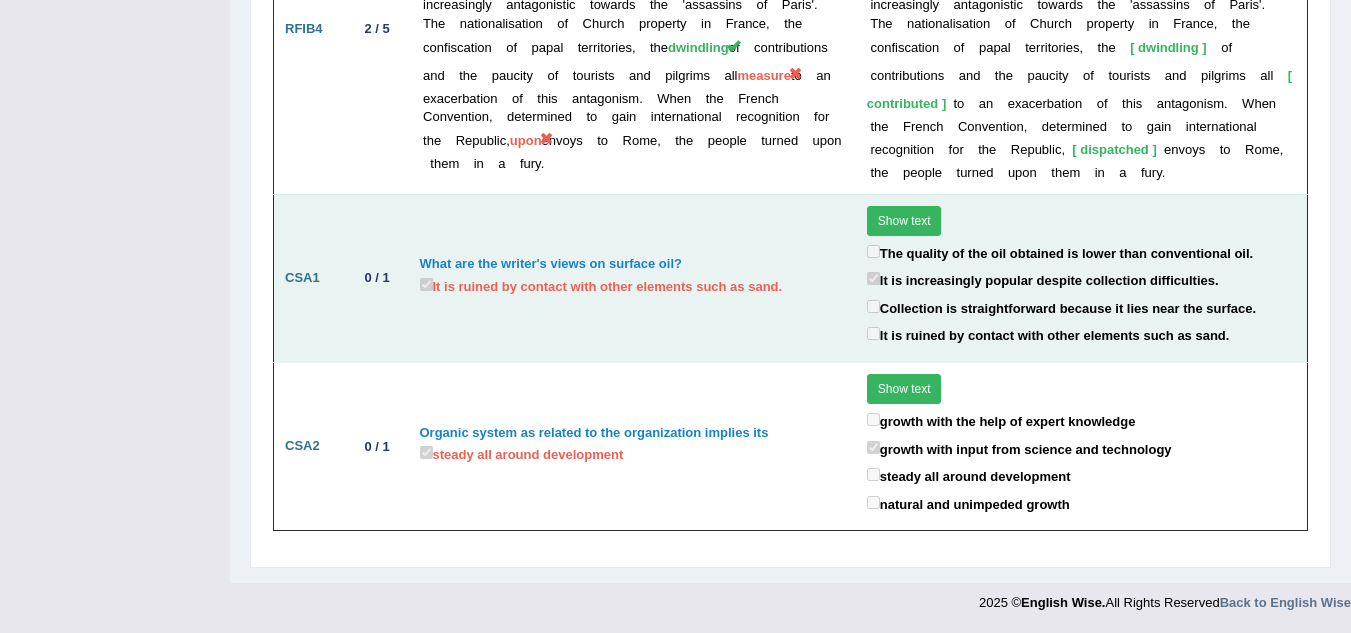 scroll, scrollTop: 4111, scrollLeft: 0, axis: vertical 